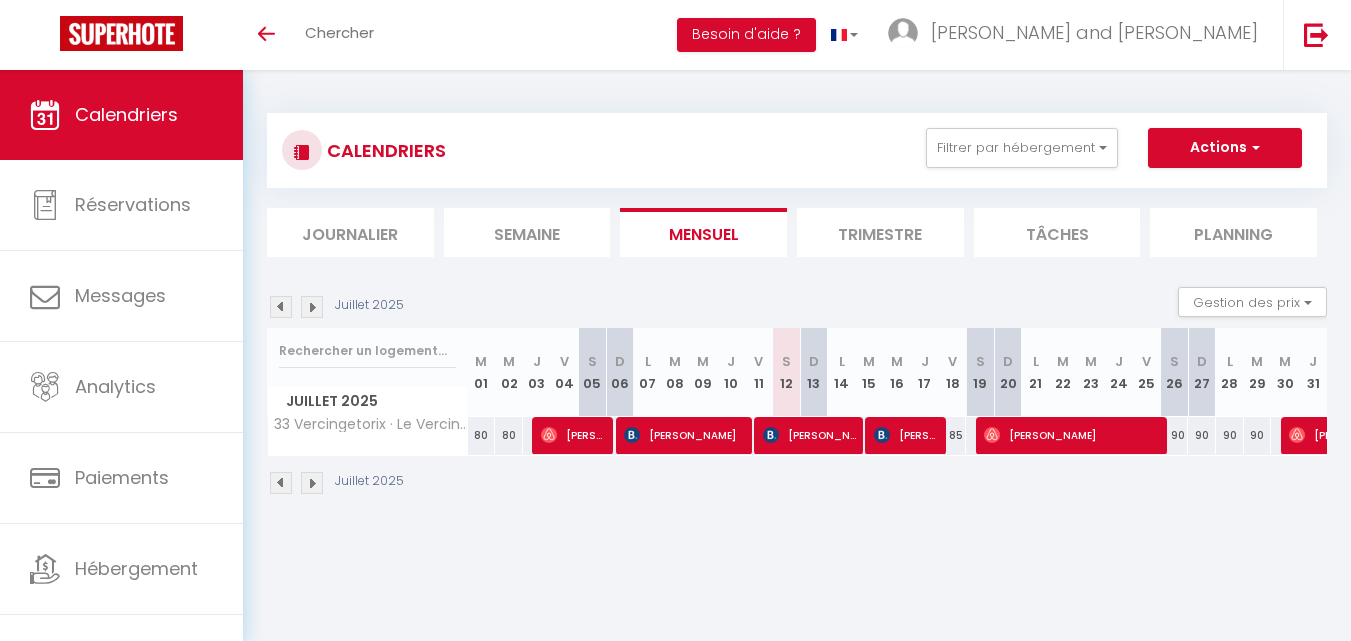 scroll, scrollTop: 0, scrollLeft: 0, axis: both 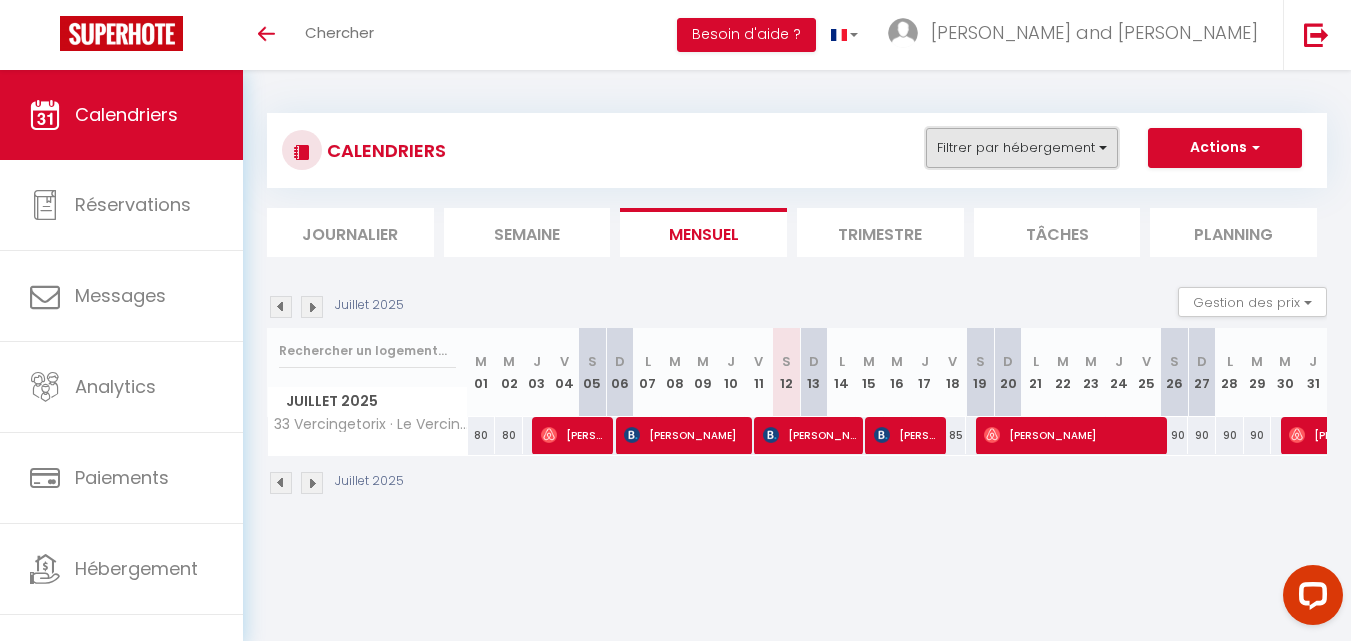 click on "Filtrer par hébergement" at bounding box center (1022, 148) 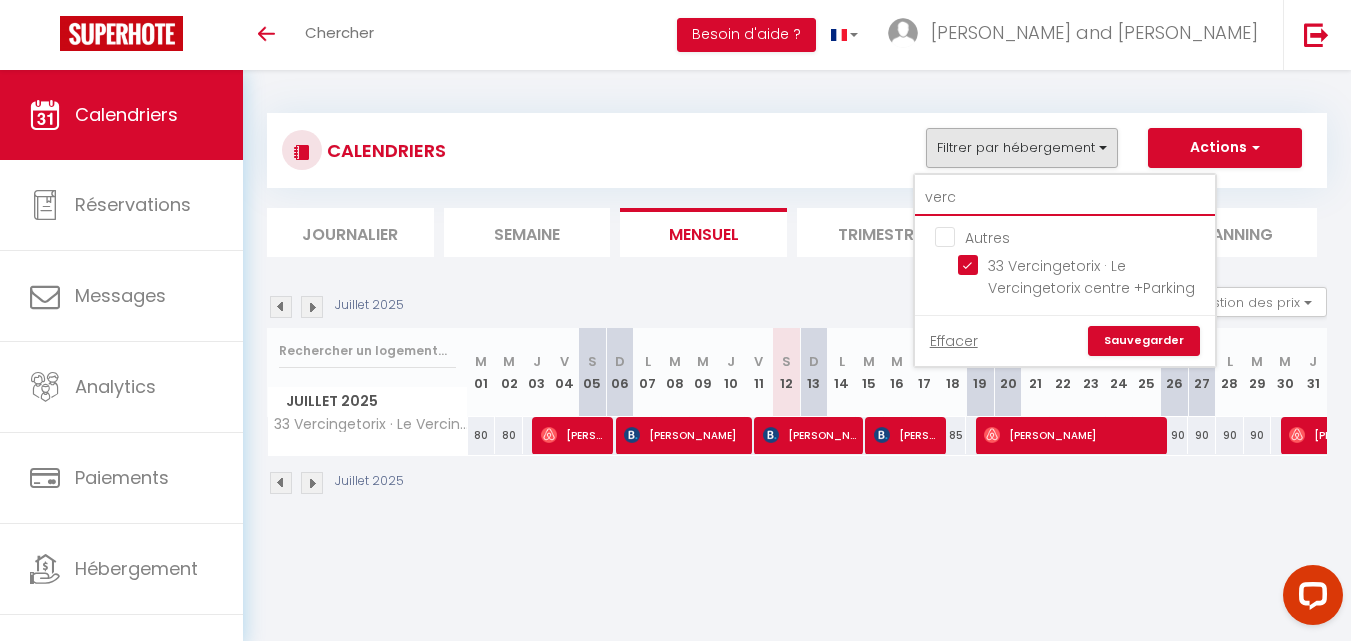 click on "verc" at bounding box center [1065, 198] 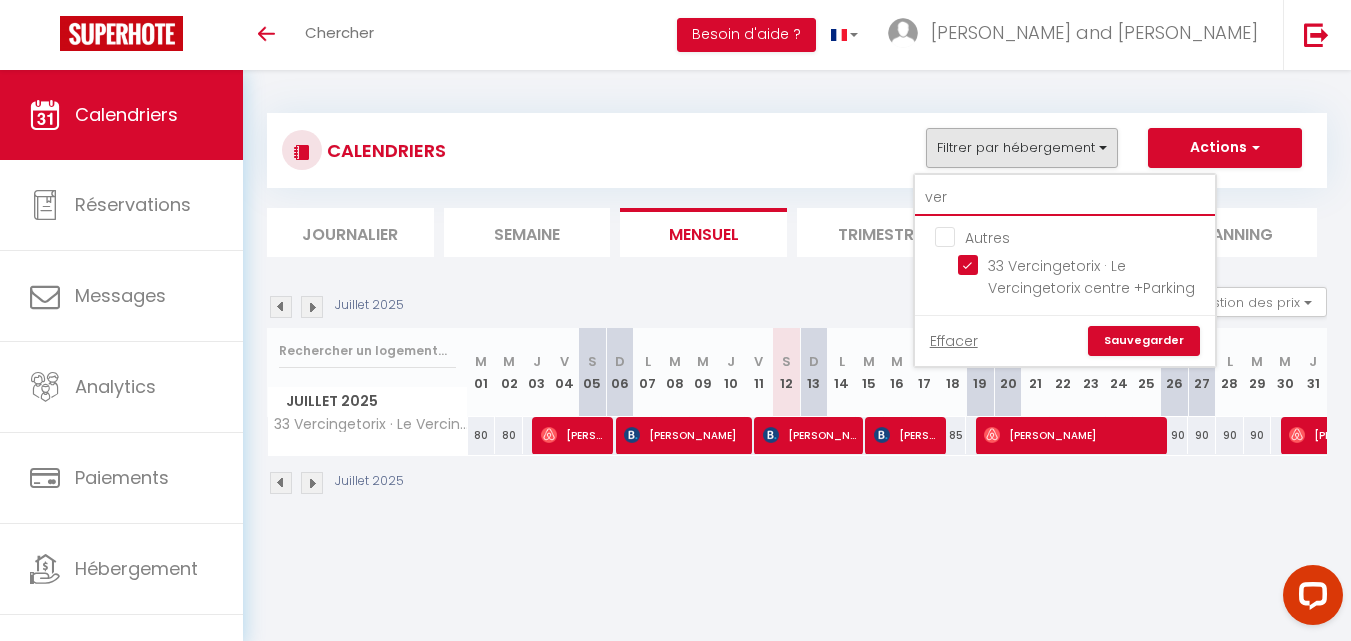 type on "ve" 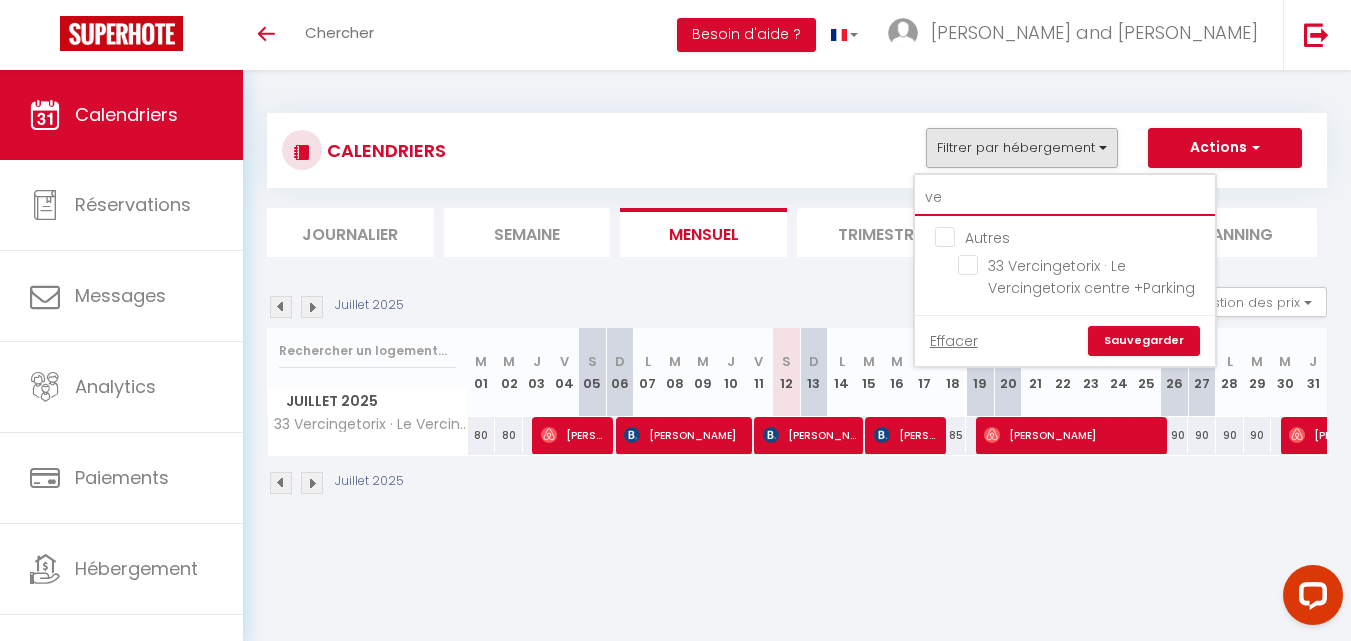 checkbox on "false" 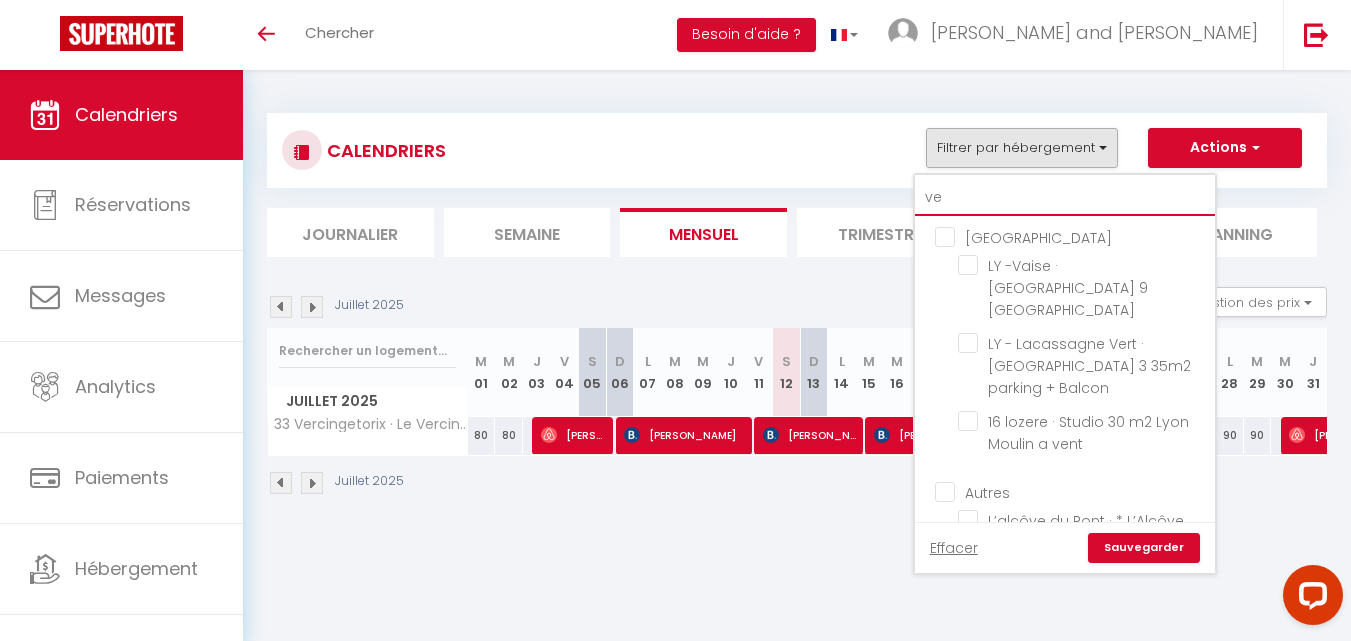 type on "v" 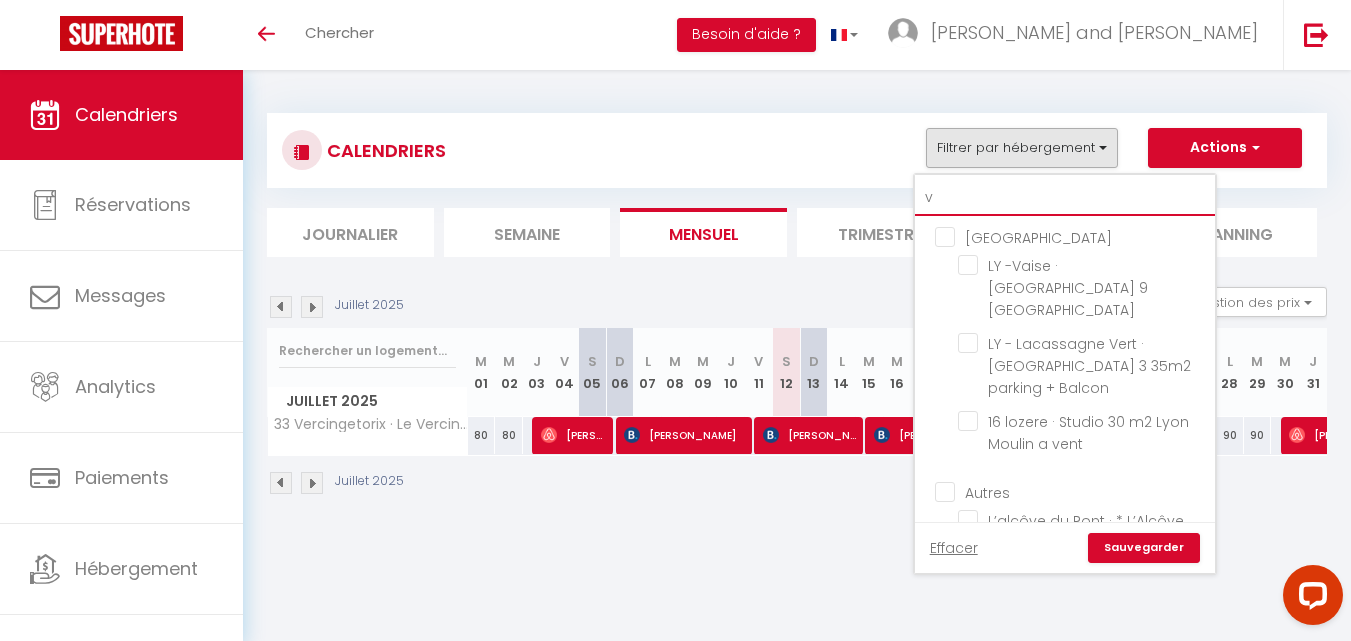 type 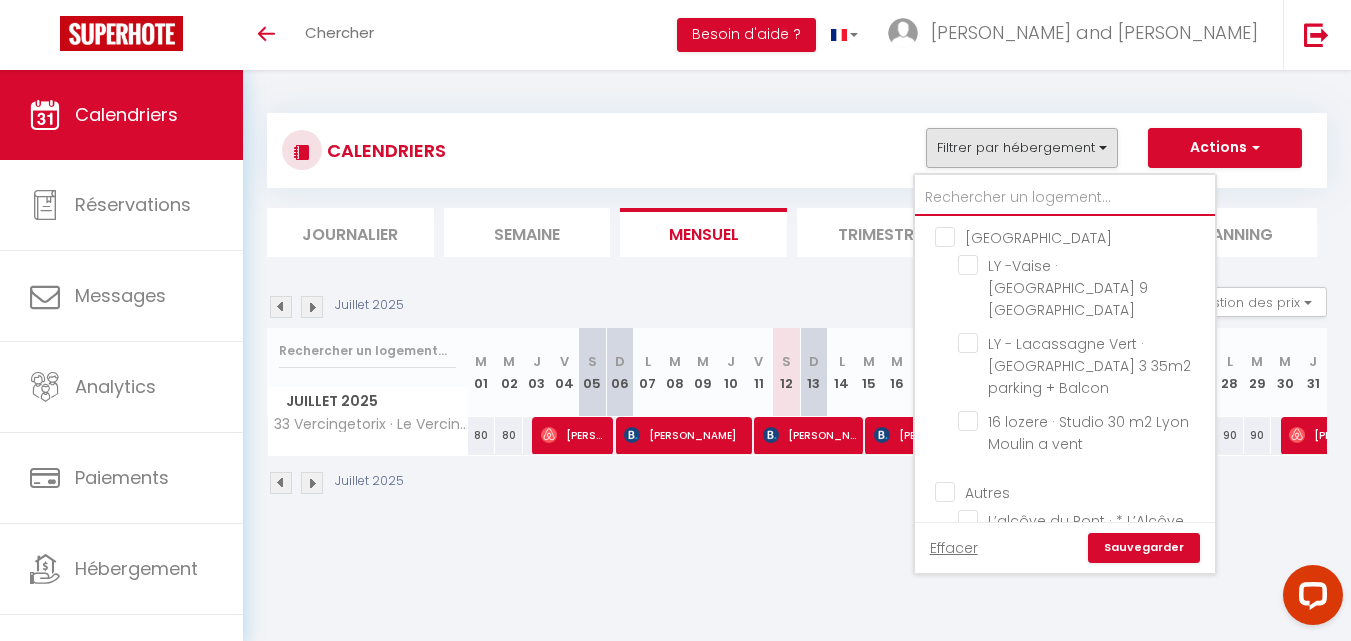 checkbox on "false" 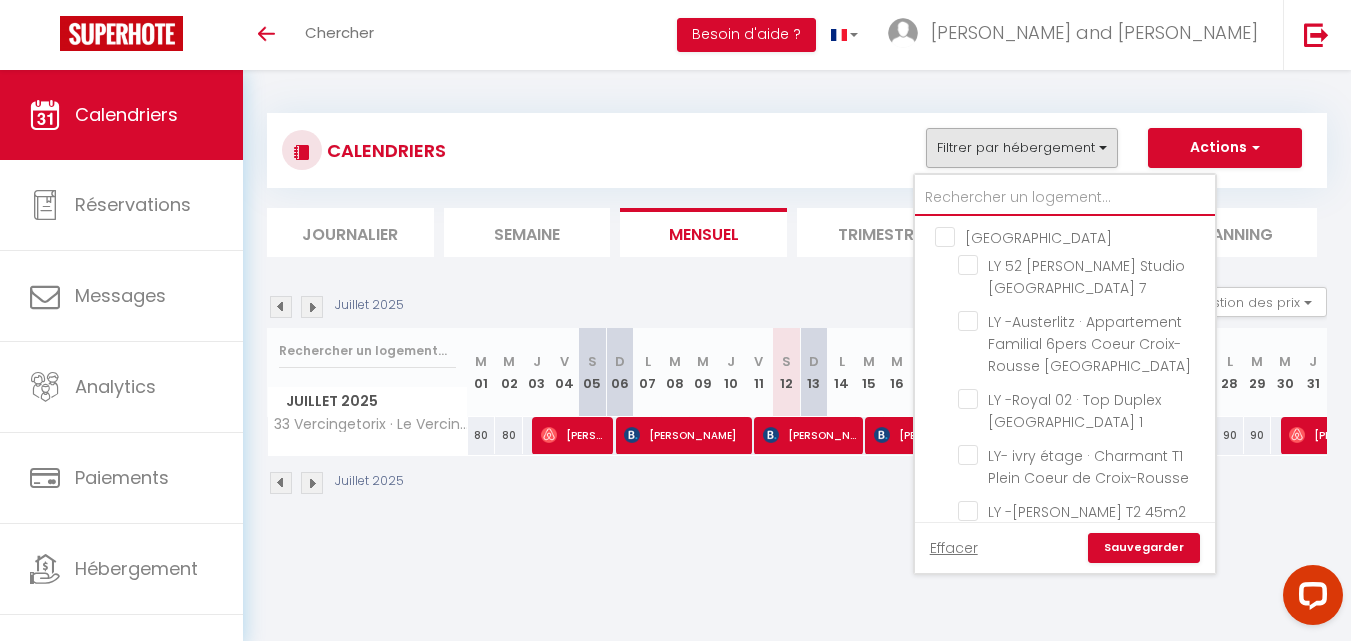 type on "l" 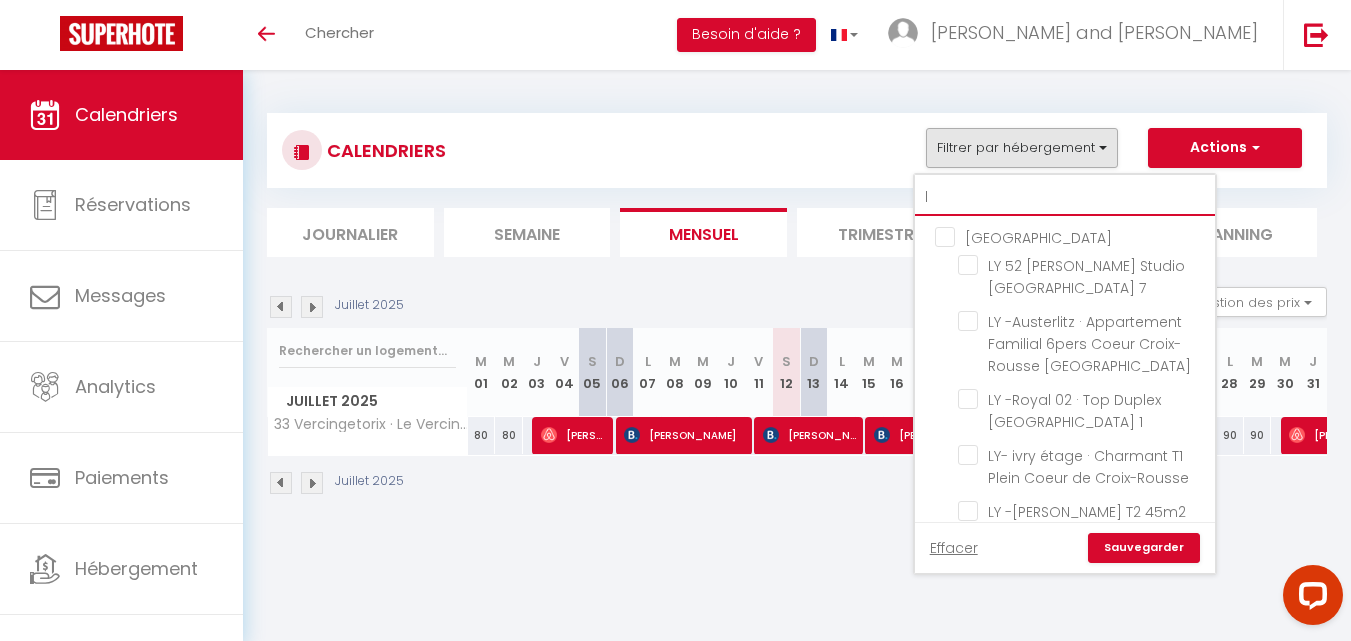 checkbox on "false" 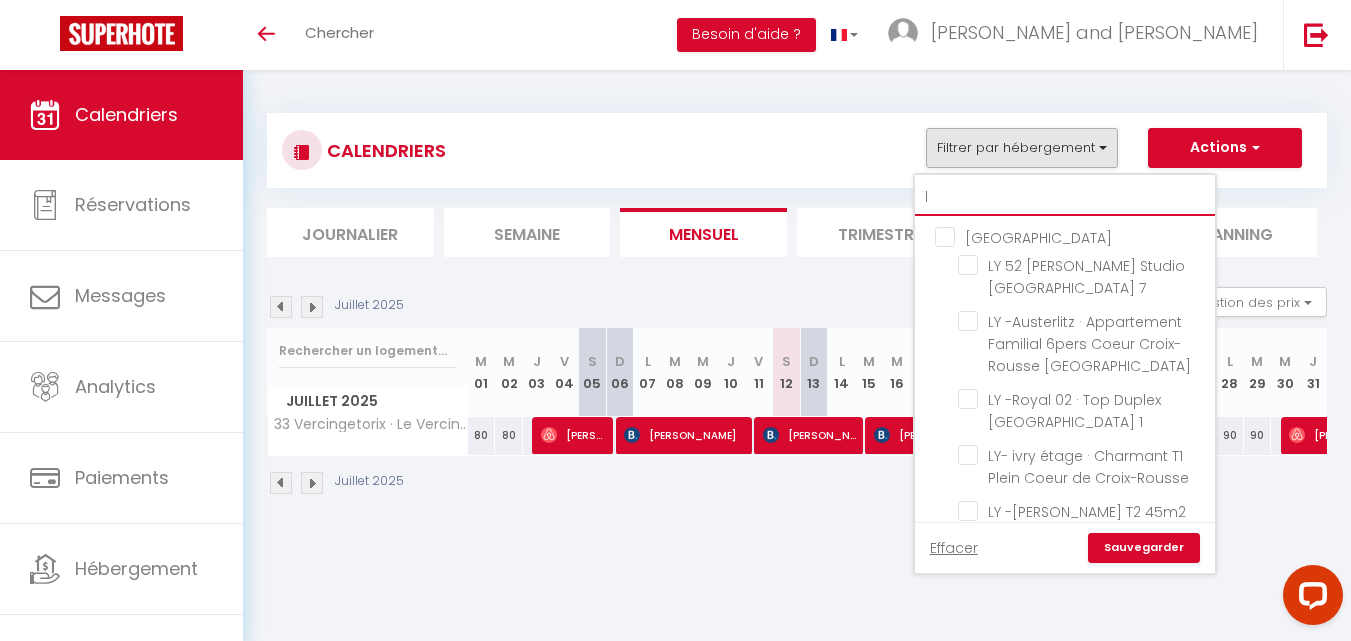 type on "la" 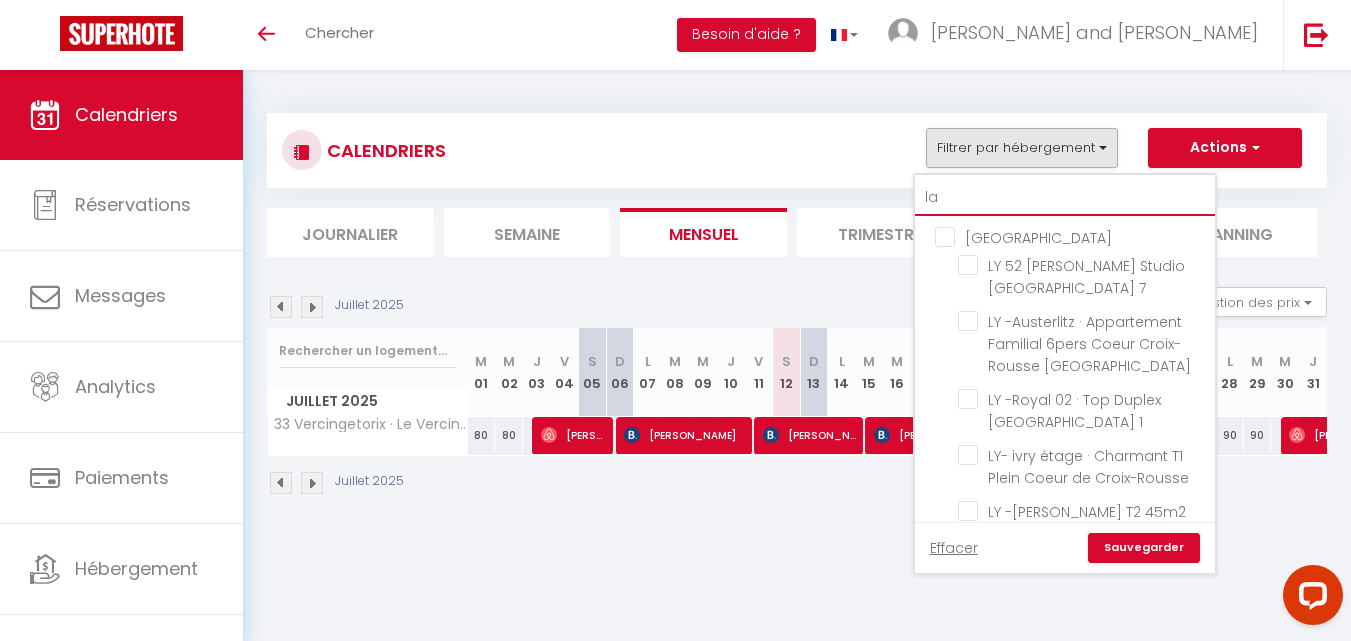 checkbox on "false" 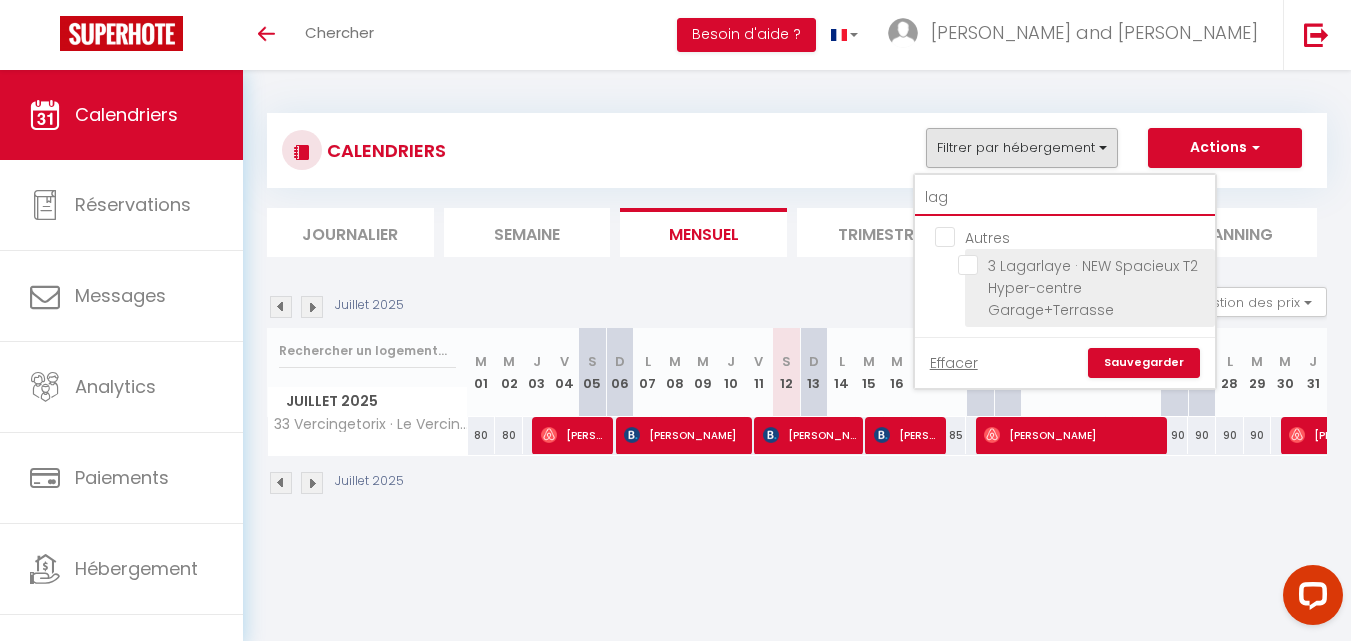 type on "lag" 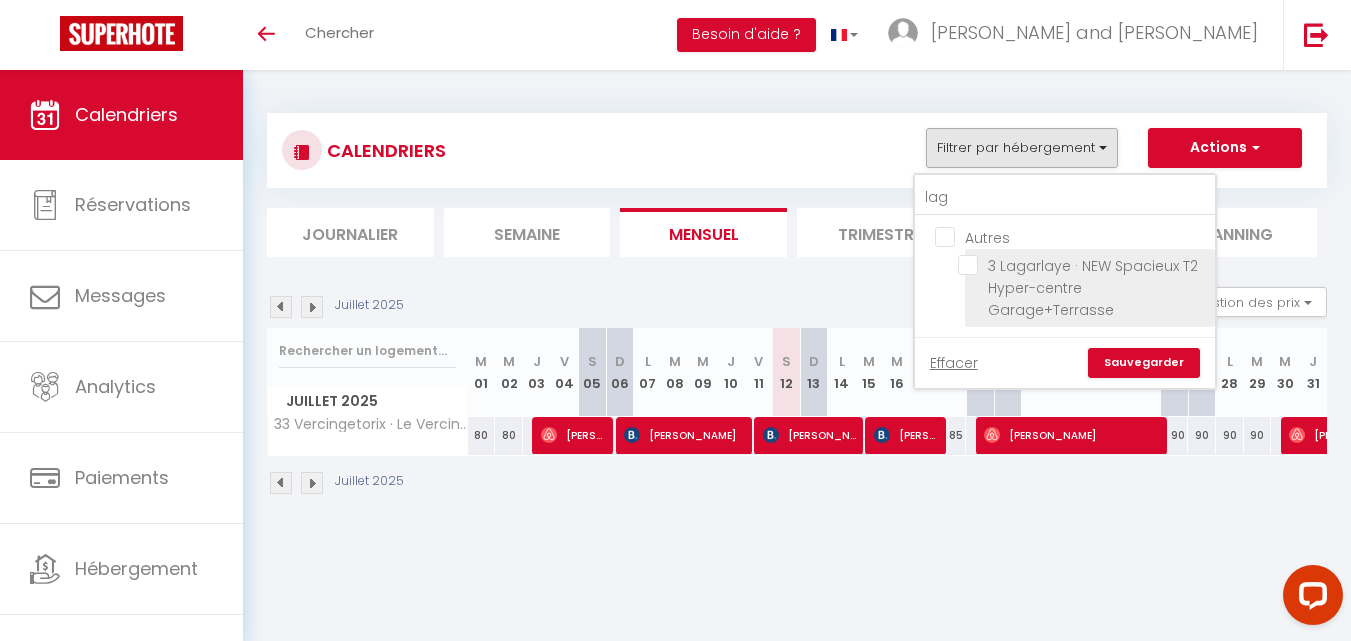 click on "3 Lagarlaye  · NEW Spacieux T2 Hyper-centre Garage+Terrasse" at bounding box center [1090, 288] 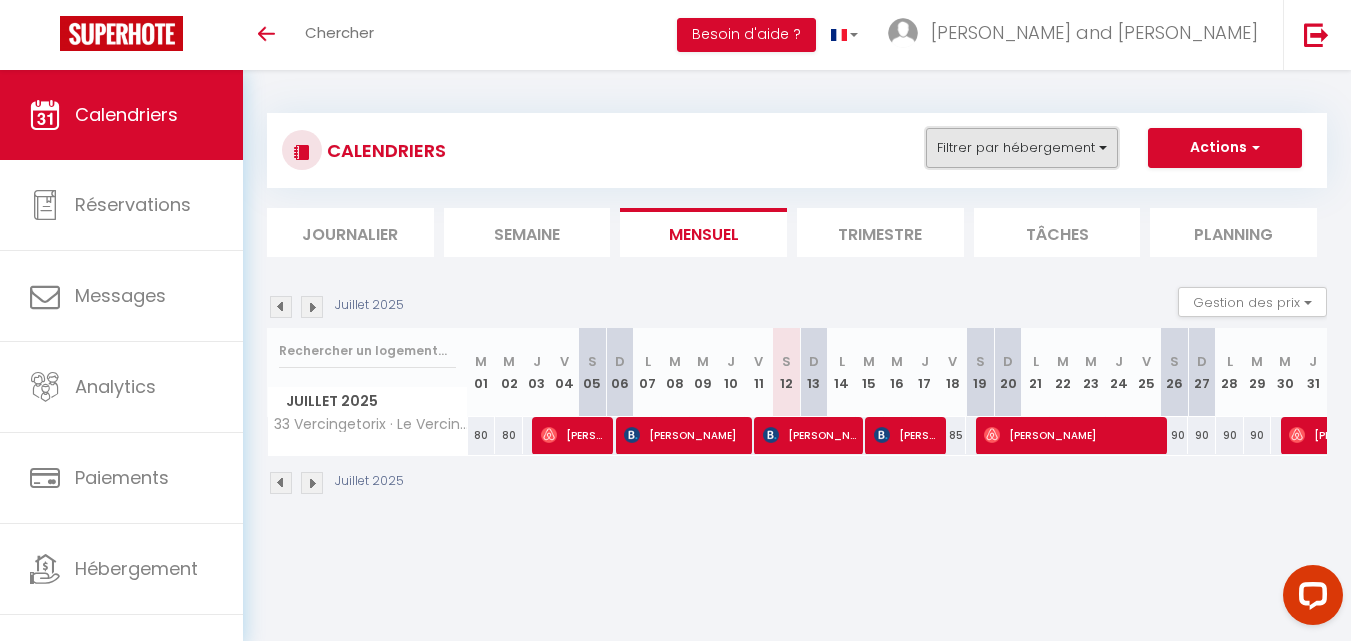 click on "Filtrer par hébergement" at bounding box center [1022, 148] 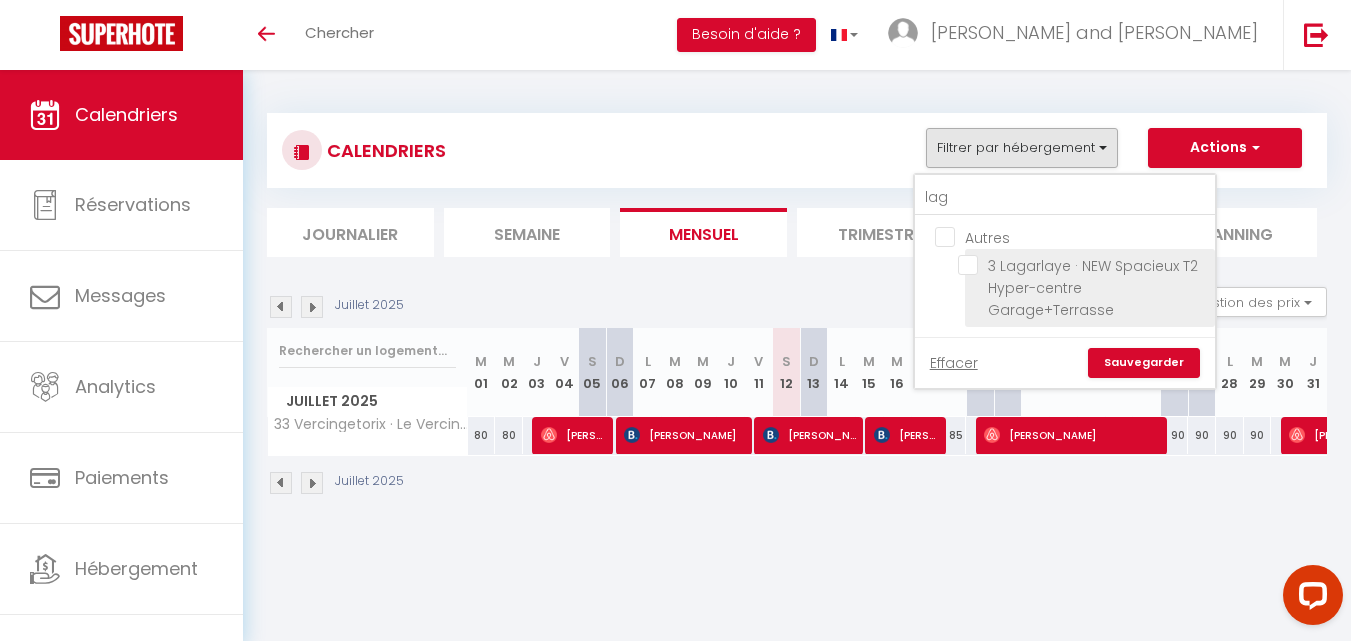 click on "3 Lagarlaye  · NEW Spacieux T2 Hyper-centre Garage+Terrasse" at bounding box center (1083, 265) 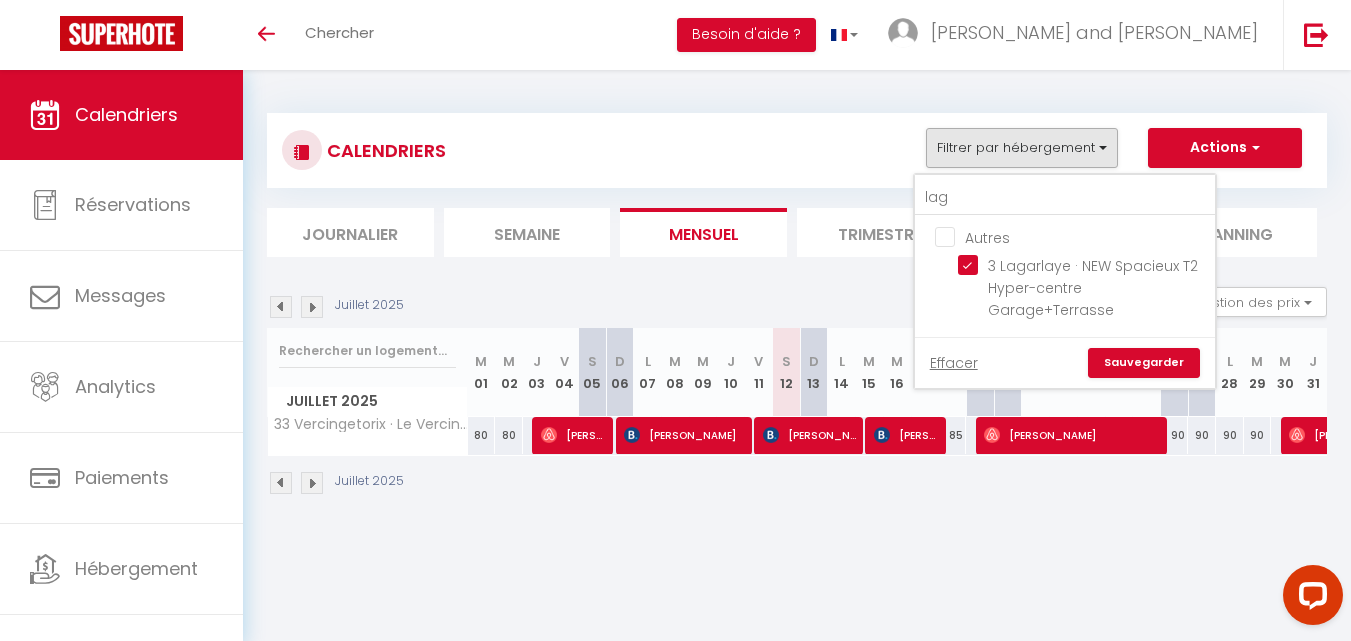 click on "Sauvegarder" at bounding box center [1144, 363] 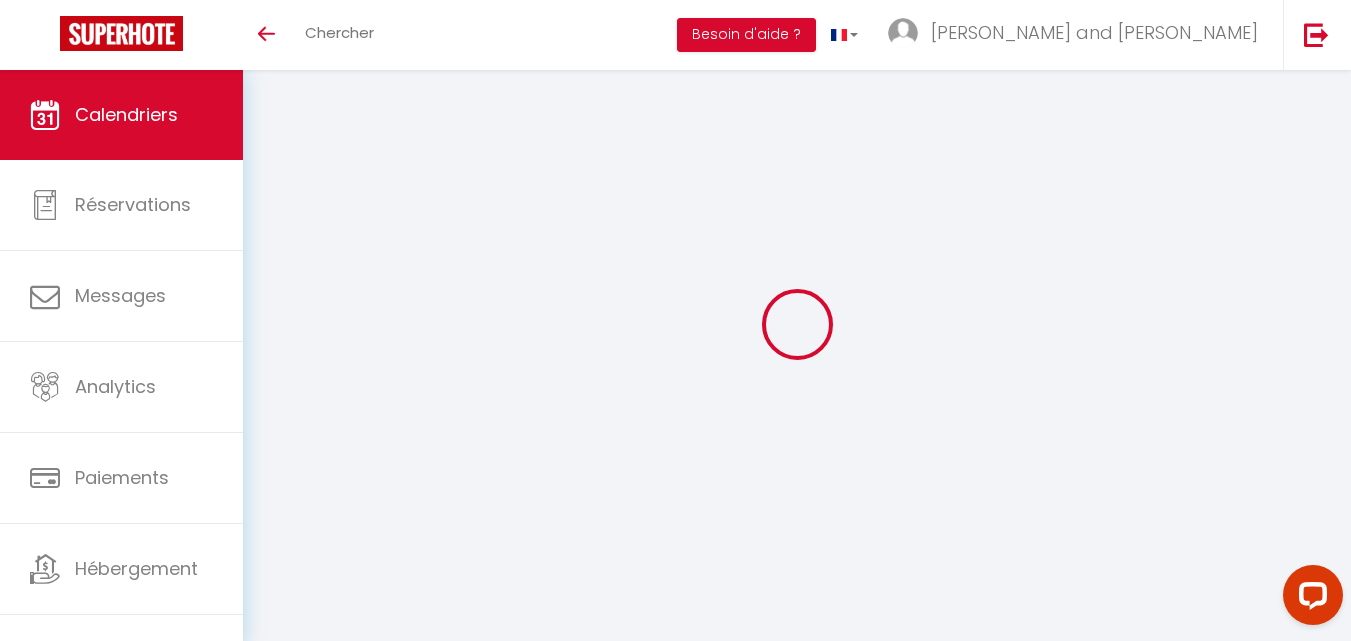 select 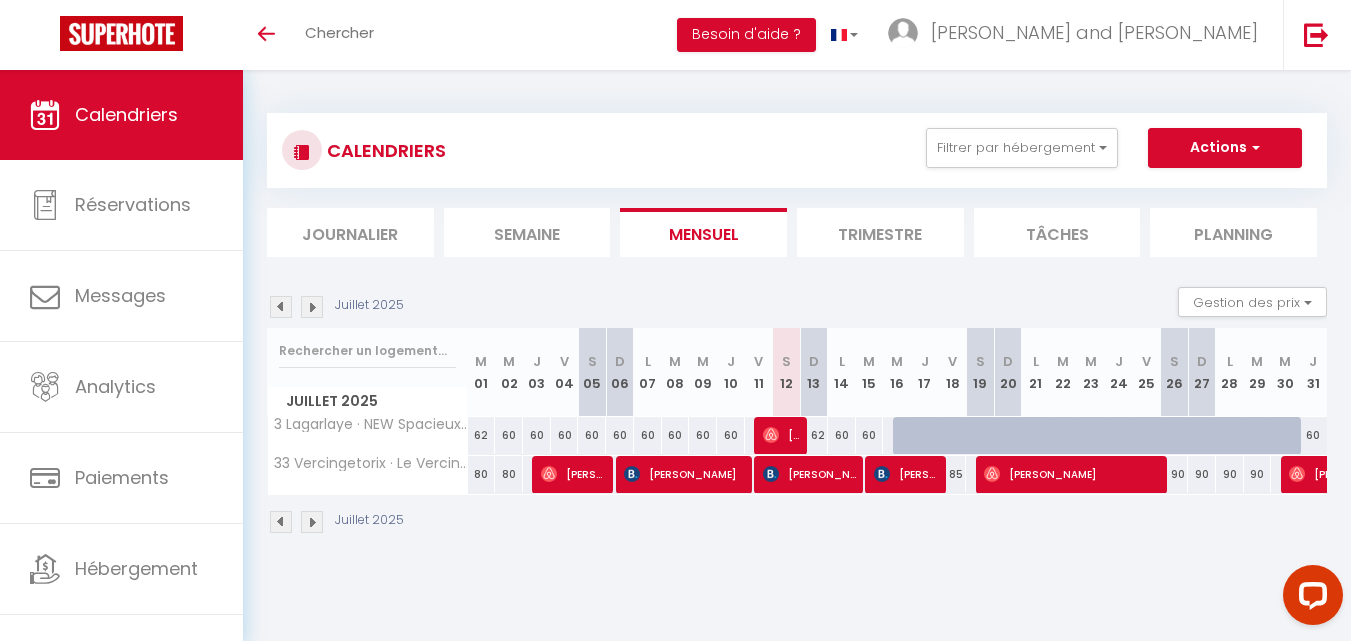 click on "62" at bounding box center [814, 435] 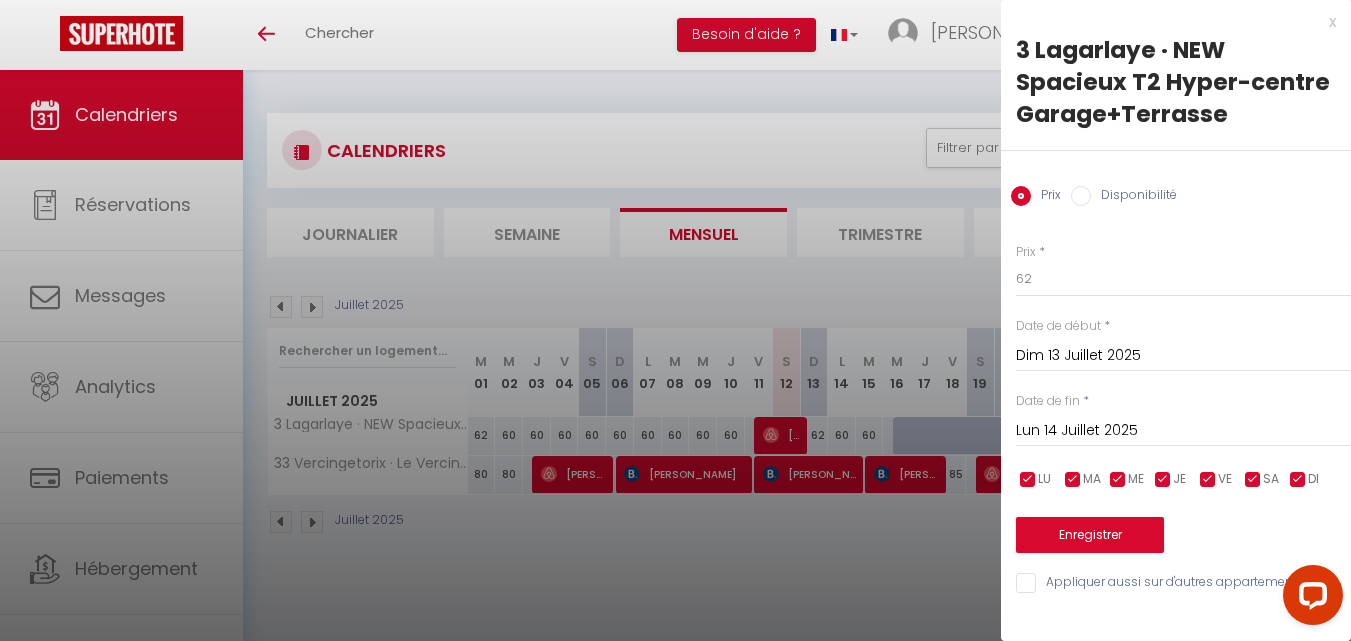 click on "Disponibilité" at bounding box center (1134, 197) 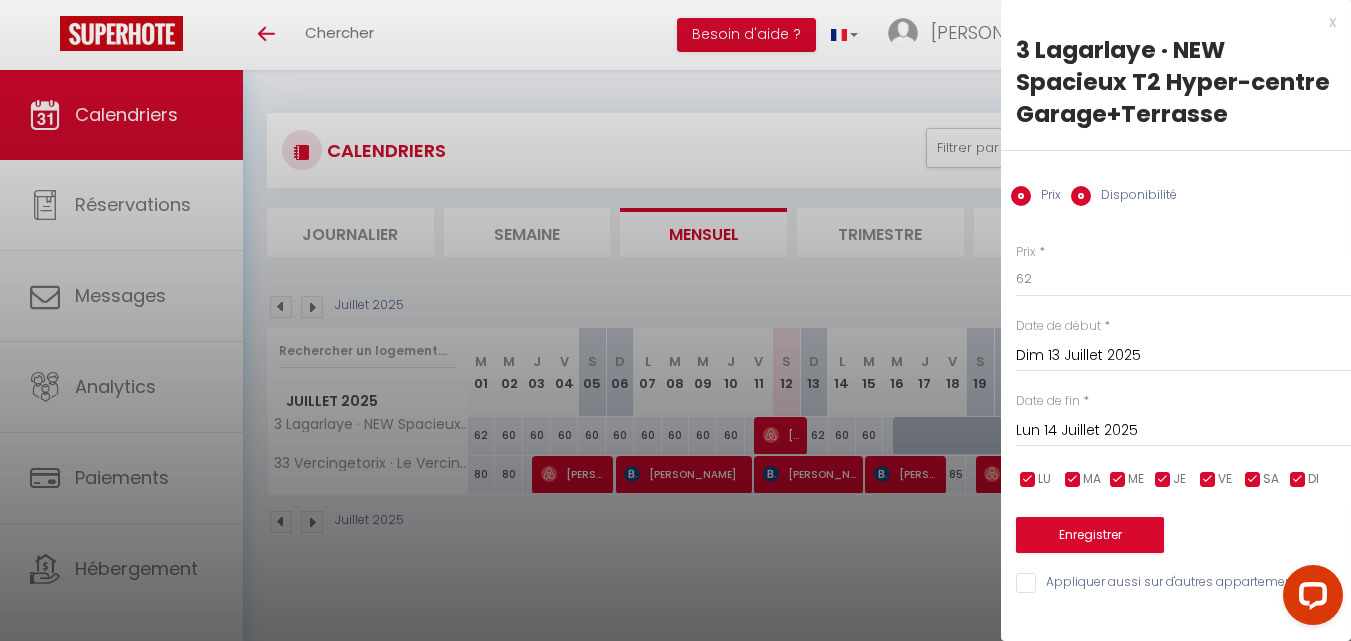 radio on "false" 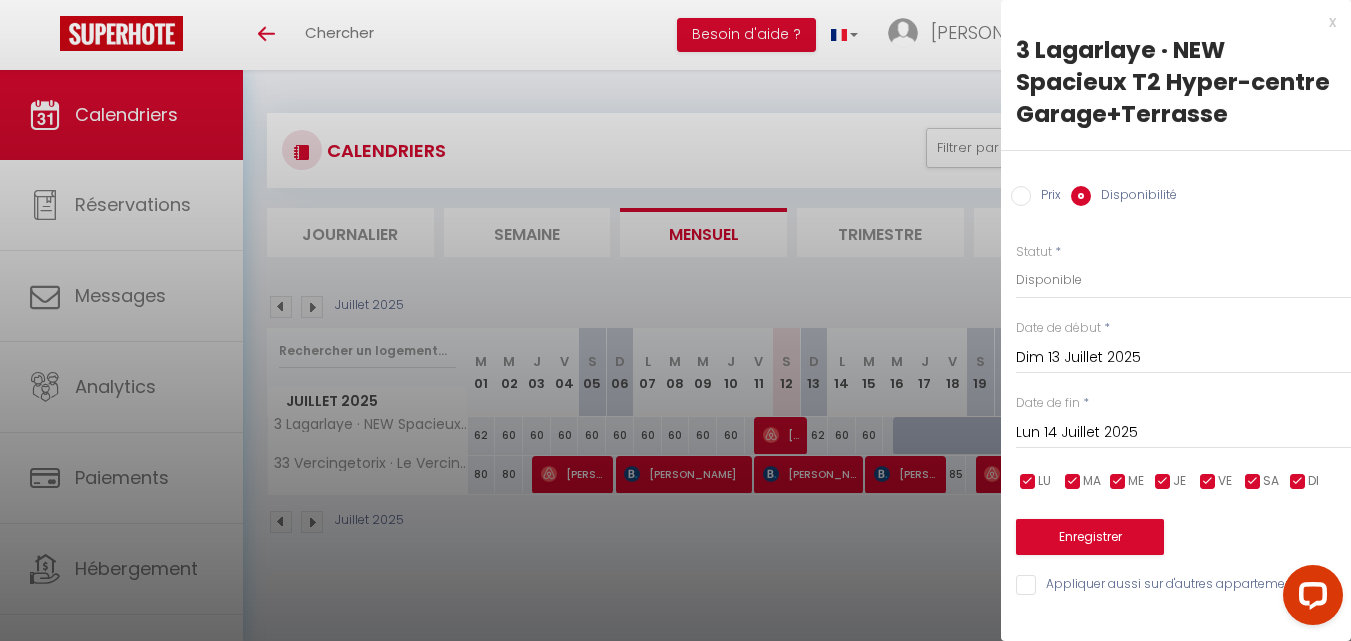 click on "[DATE]         <   [DATE]   >   Dim Lun Mar Mer Jeu Ven Sam   1 2 3 4 5 6 7 8 9 10 11 12 13 14 15 16 17 18 19 20 21 22 23 24 25 26 27 28 29 30 31     <   2025   >   [PERSON_NAME] Mars Avril Mai Juin Juillet Août Septembre Octobre Novembre Décembre     <   [DATE] - [DATE]   >   2020 2021 2022 2023 2024 2025 2026 2027 2028 2029" at bounding box center [1183, 431] 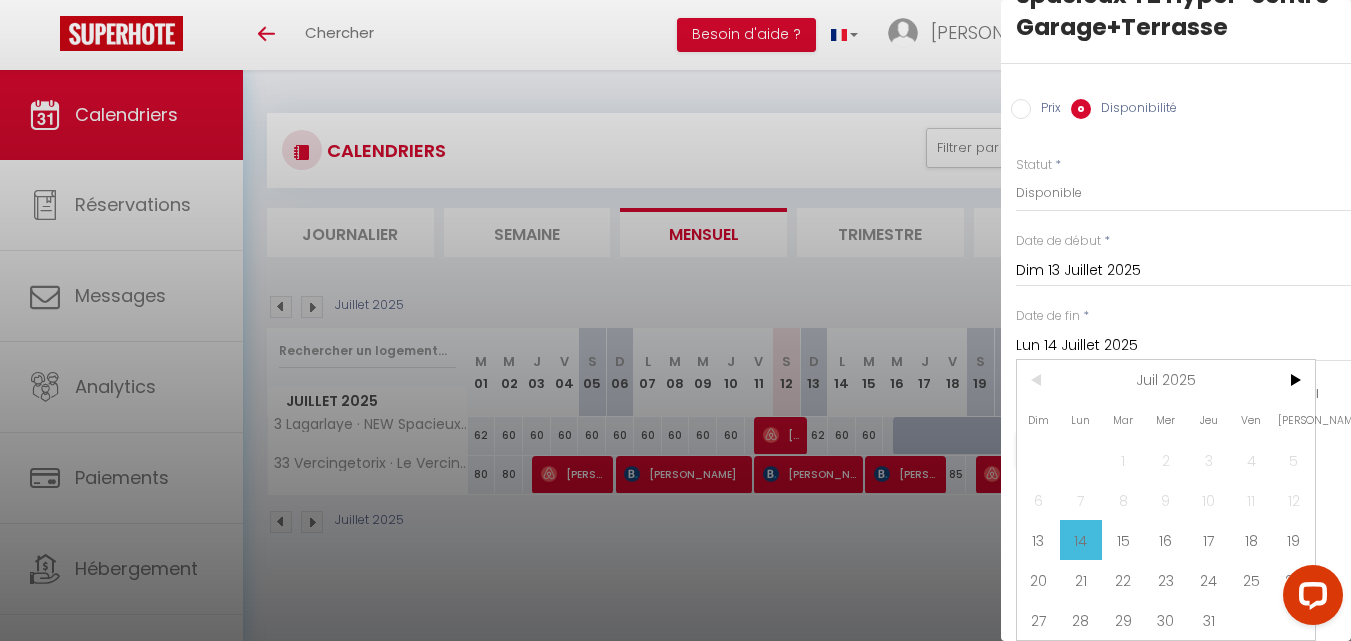 scroll, scrollTop: 102, scrollLeft: 0, axis: vertical 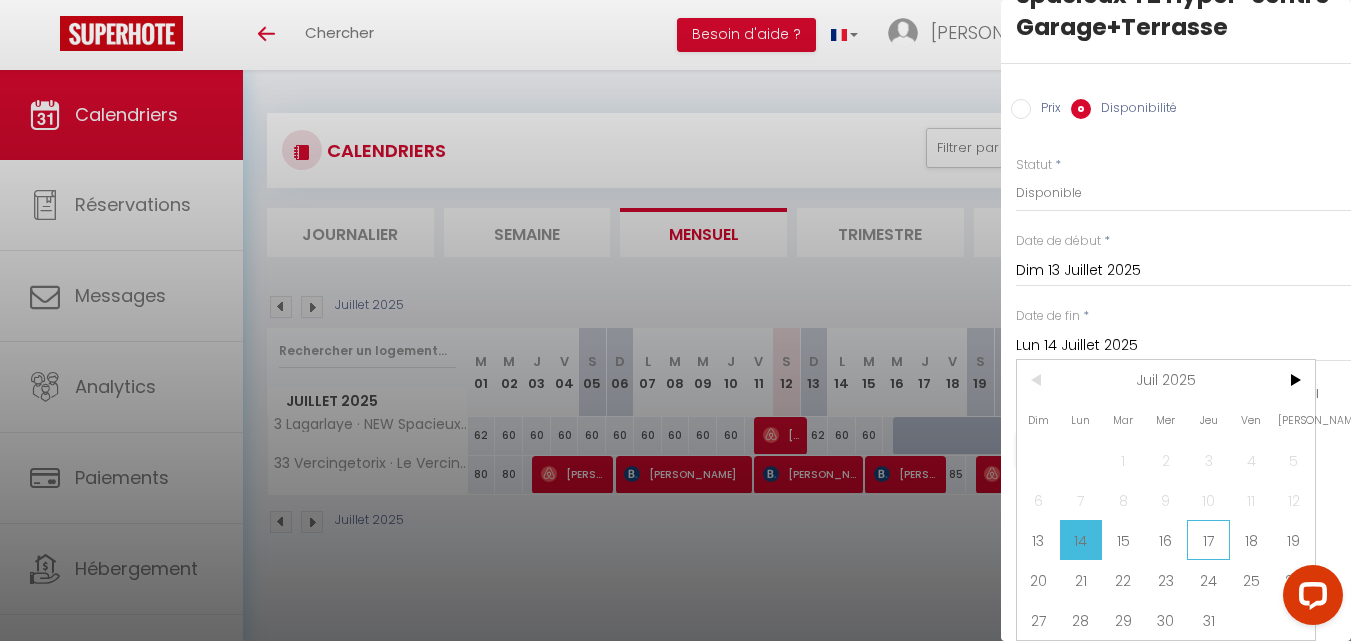 click on "17" at bounding box center [1208, 540] 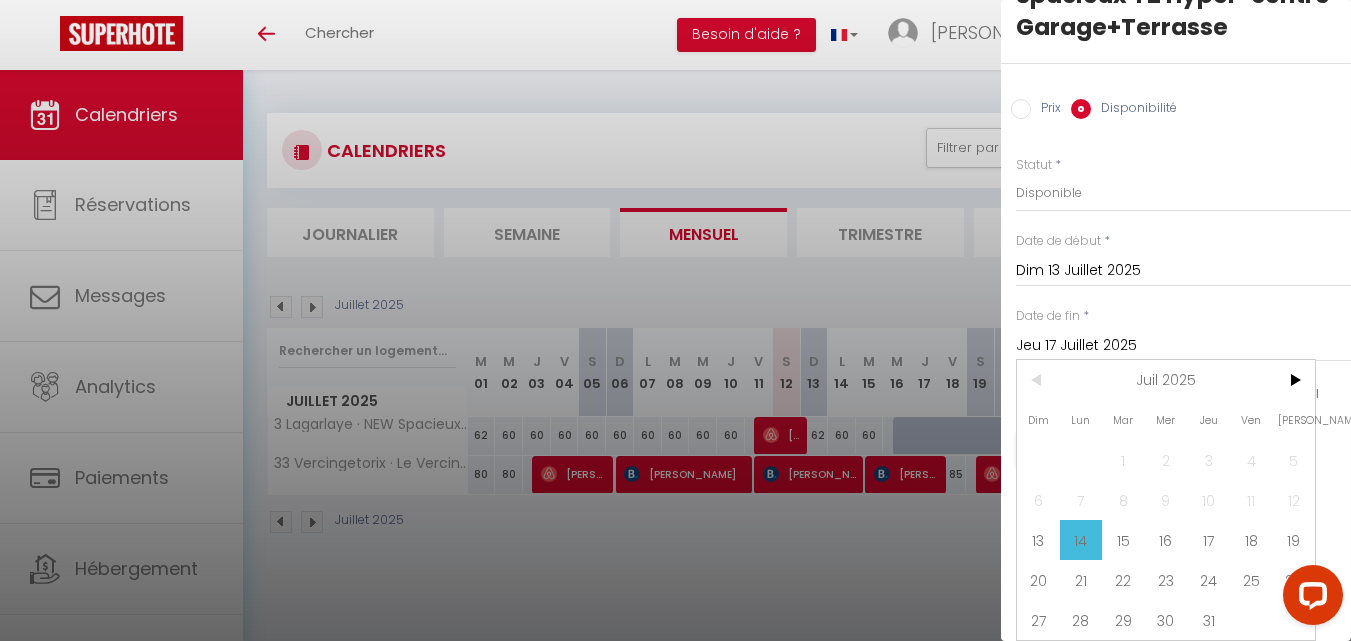 scroll, scrollTop: 0, scrollLeft: 0, axis: both 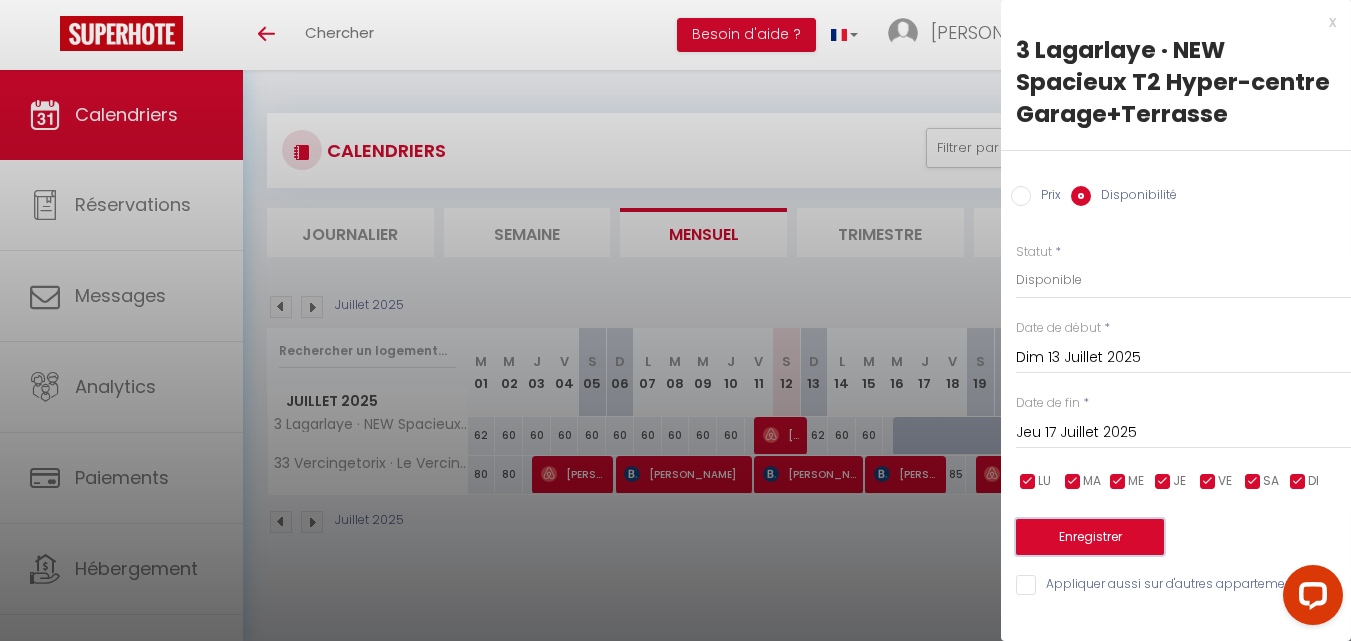 click on "Enregistrer" at bounding box center (1090, 537) 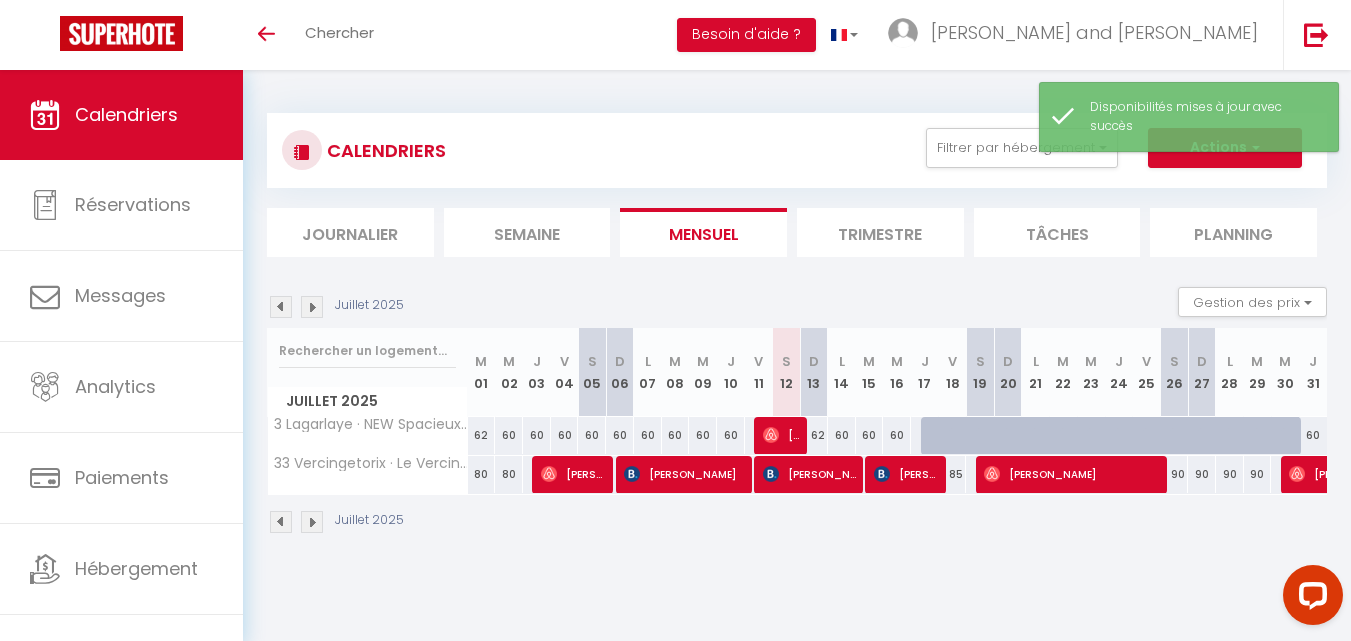 click on "62" at bounding box center [814, 435] 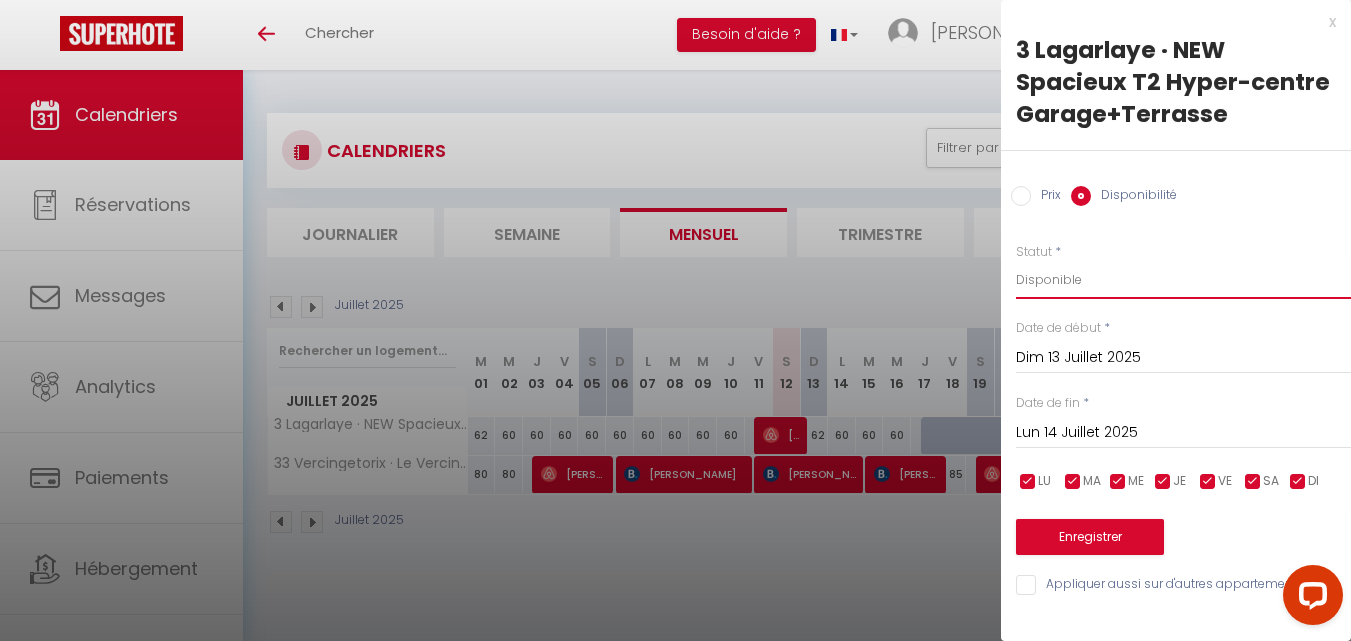 click on "Disponible
Indisponible" at bounding box center (1183, 280) 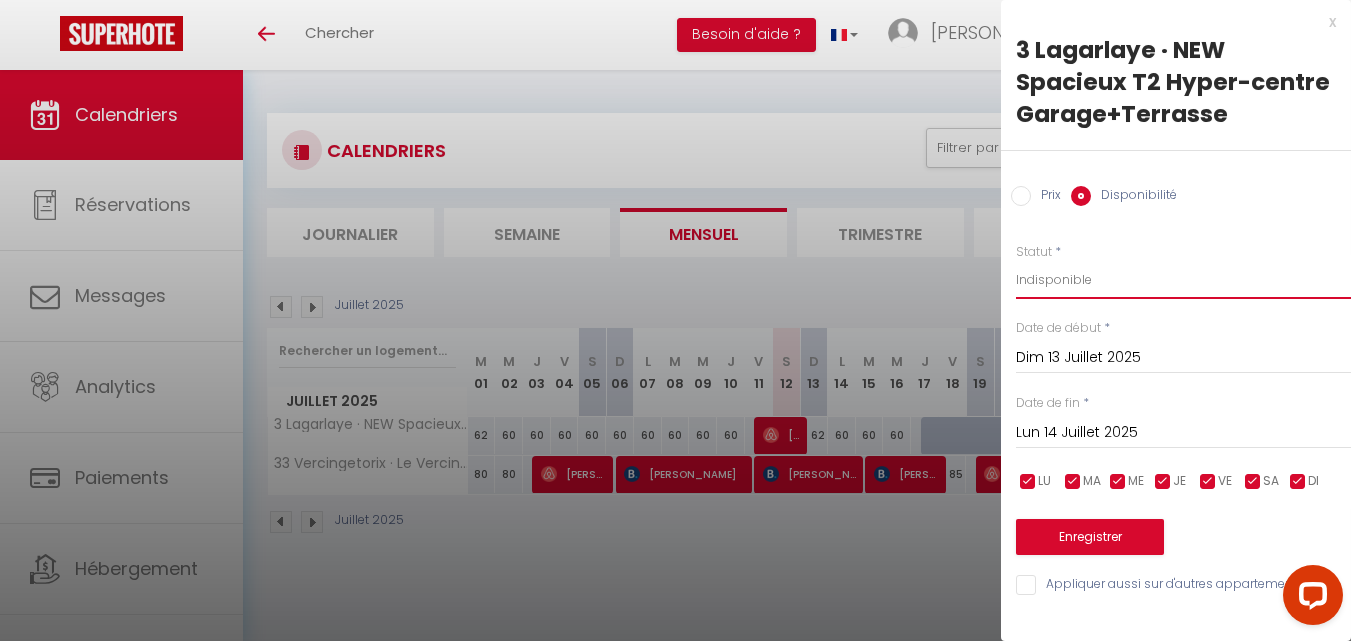 click on "Disponible
Indisponible" at bounding box center [1183, 280] 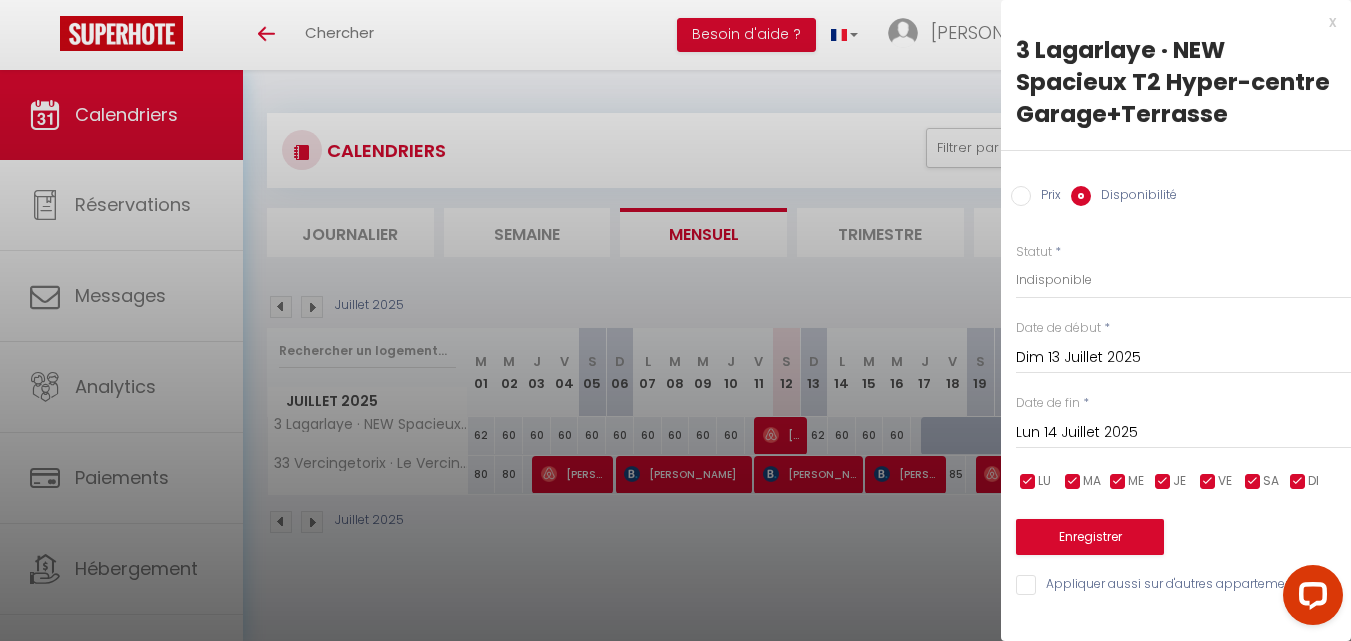 click on "Lun 14 Juillet 2025" at bounding box center [1183, 433] 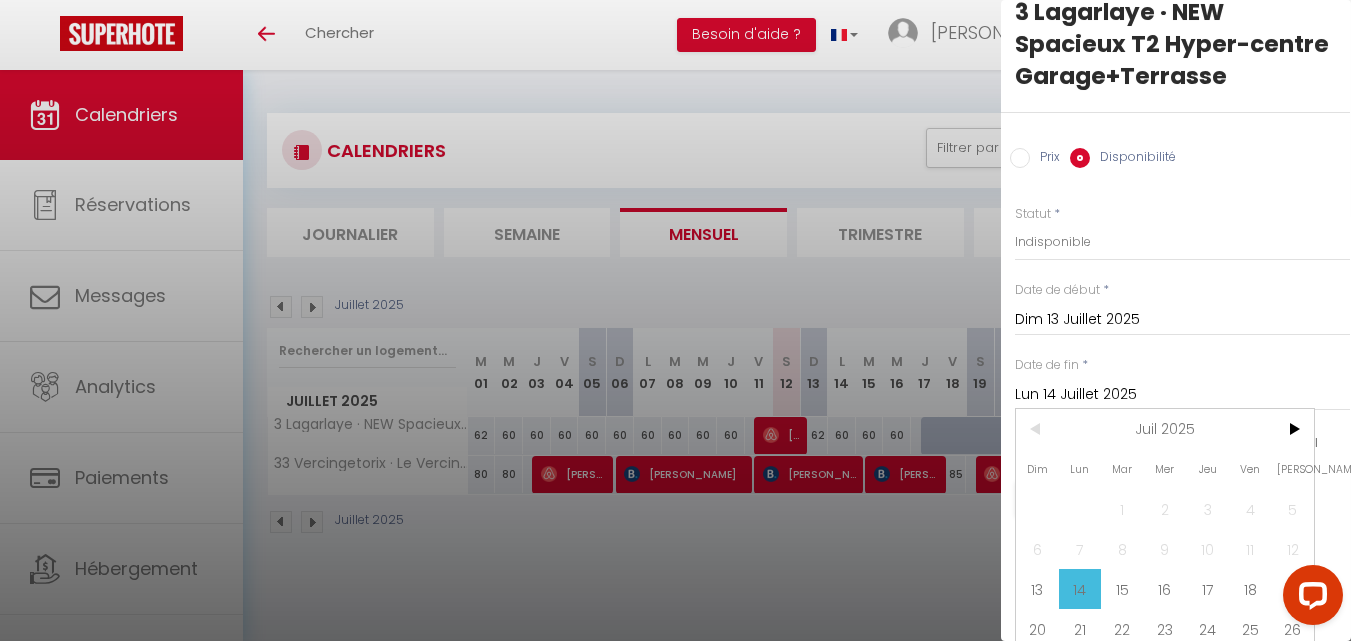 scroll, scrollTop: 45, scrollLeft: 0, axis: vertical 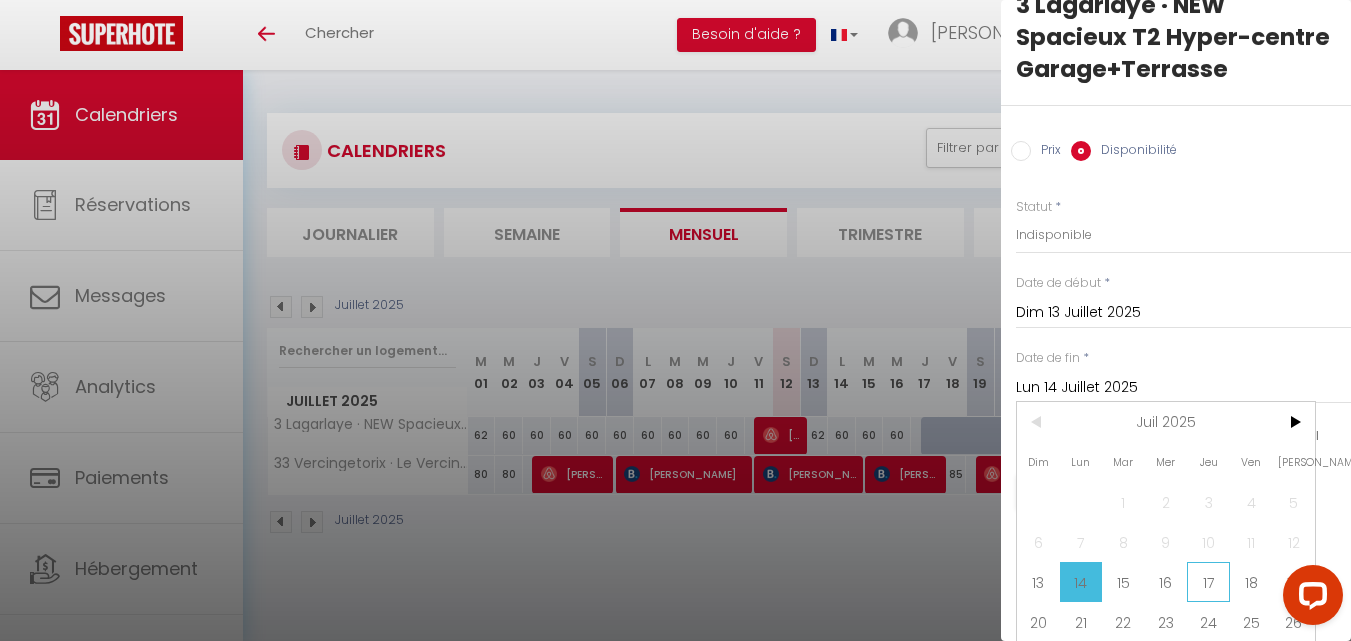click on "17" at bounding box center [1208, 582] 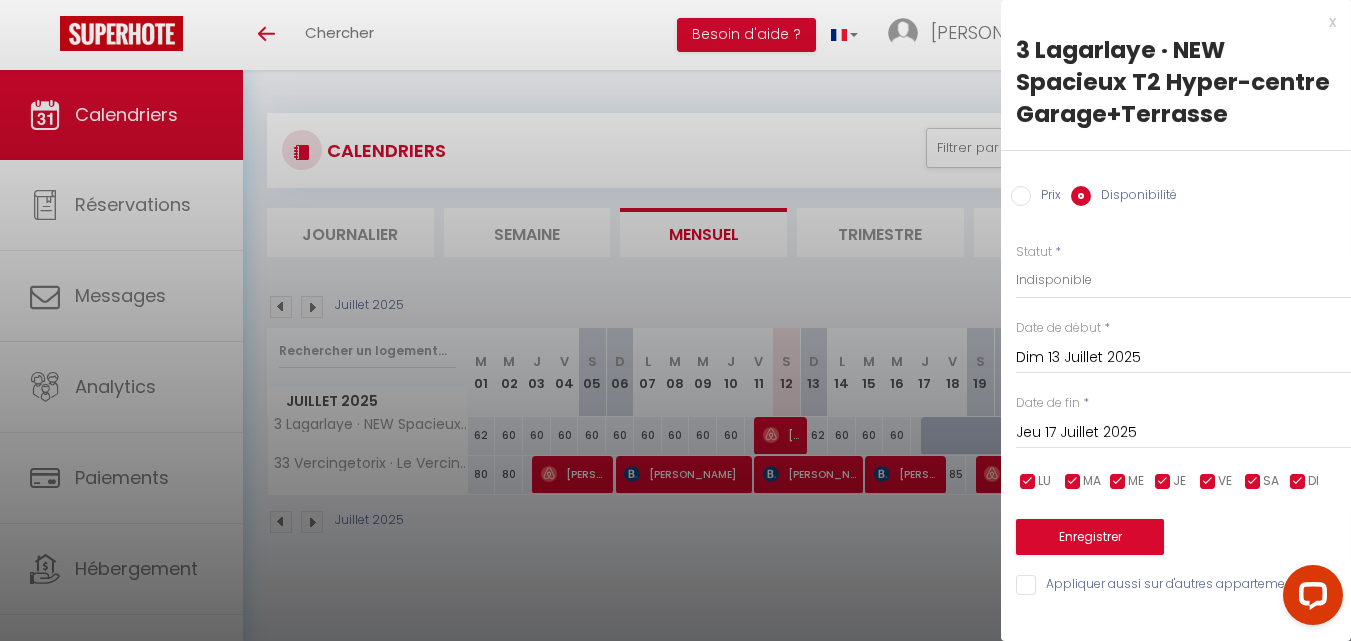 scroll, scrollTop: 0, scrollLeft: 0, axis: both 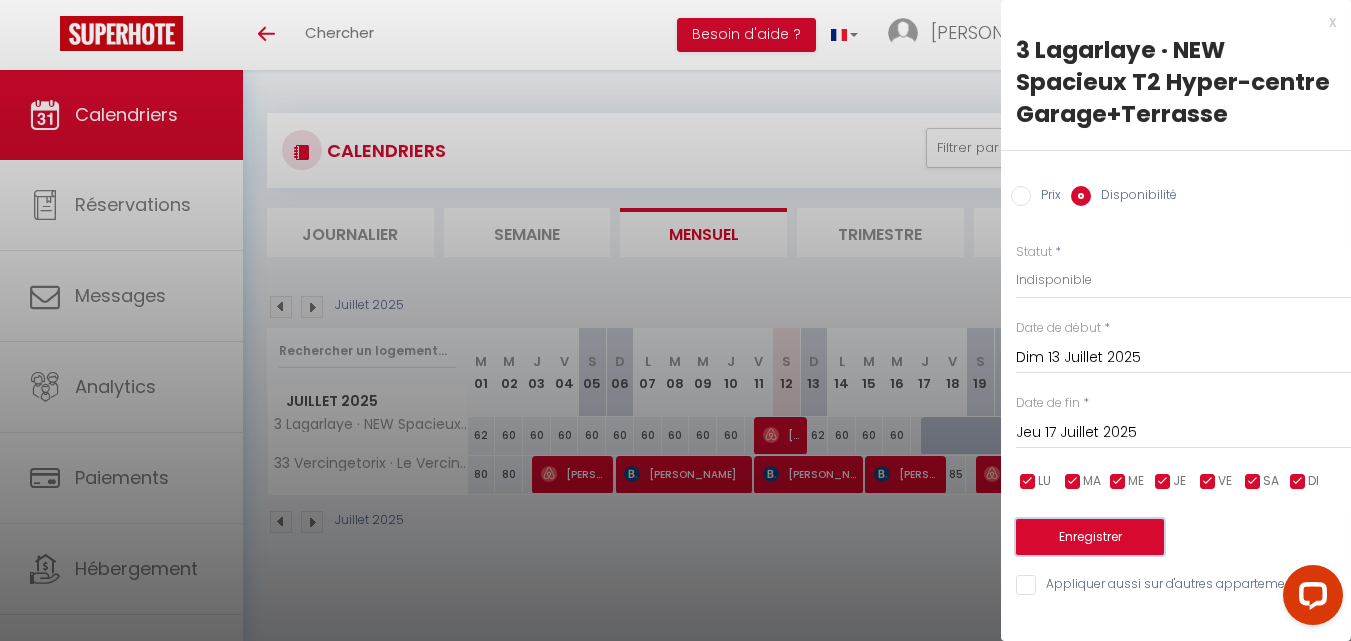click on "Enregistrer" at bounding box center (1090, 537) 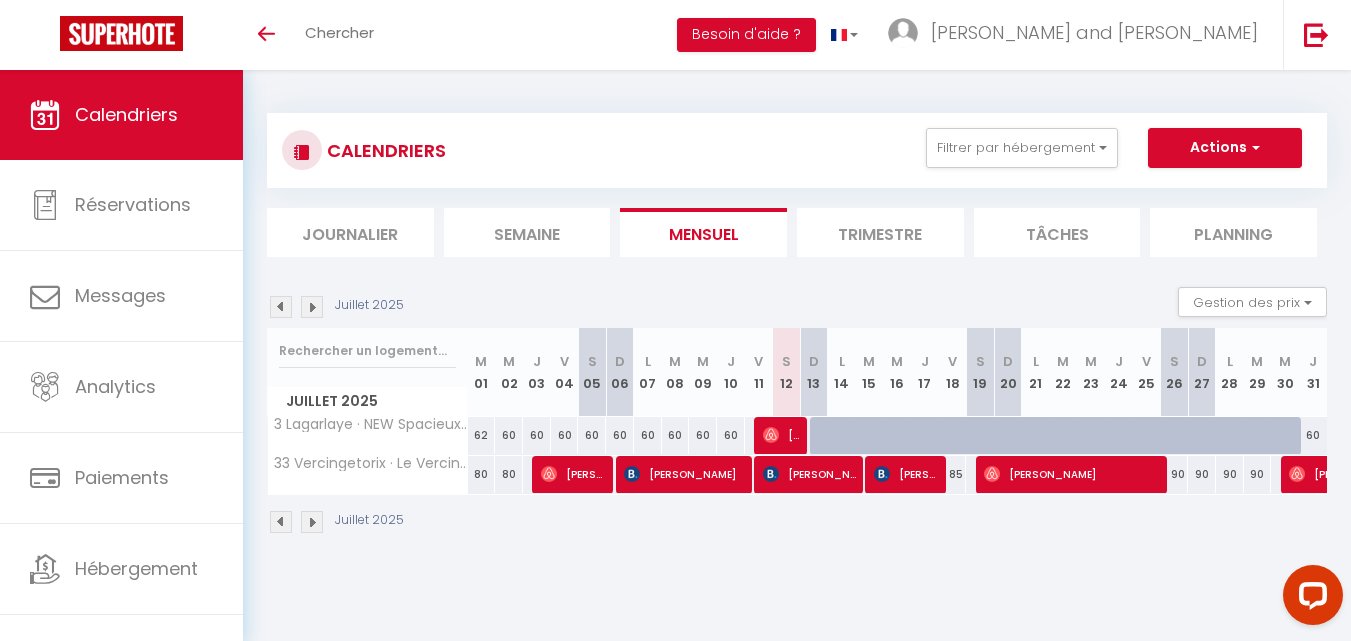 click on "Juillet 2025" at bounding box center [797, 524] 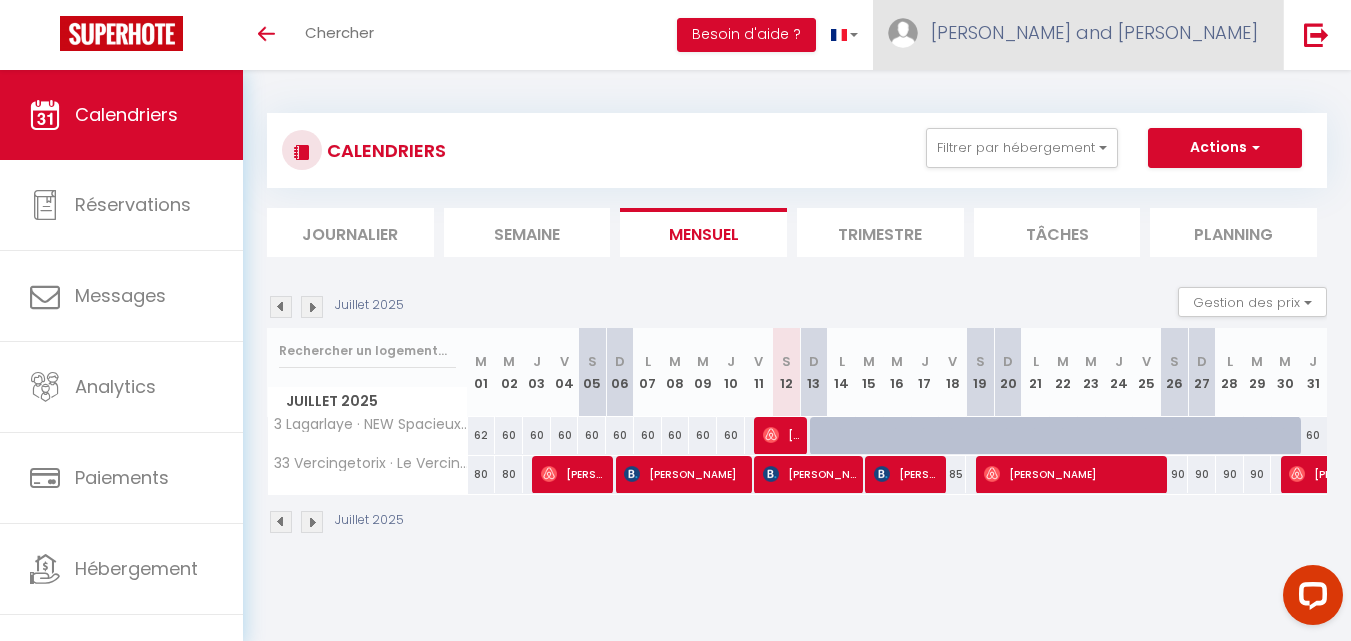 click on "[PERSON_NAME] and [PERSON_NAME]" at bounding box center [1094, 32] 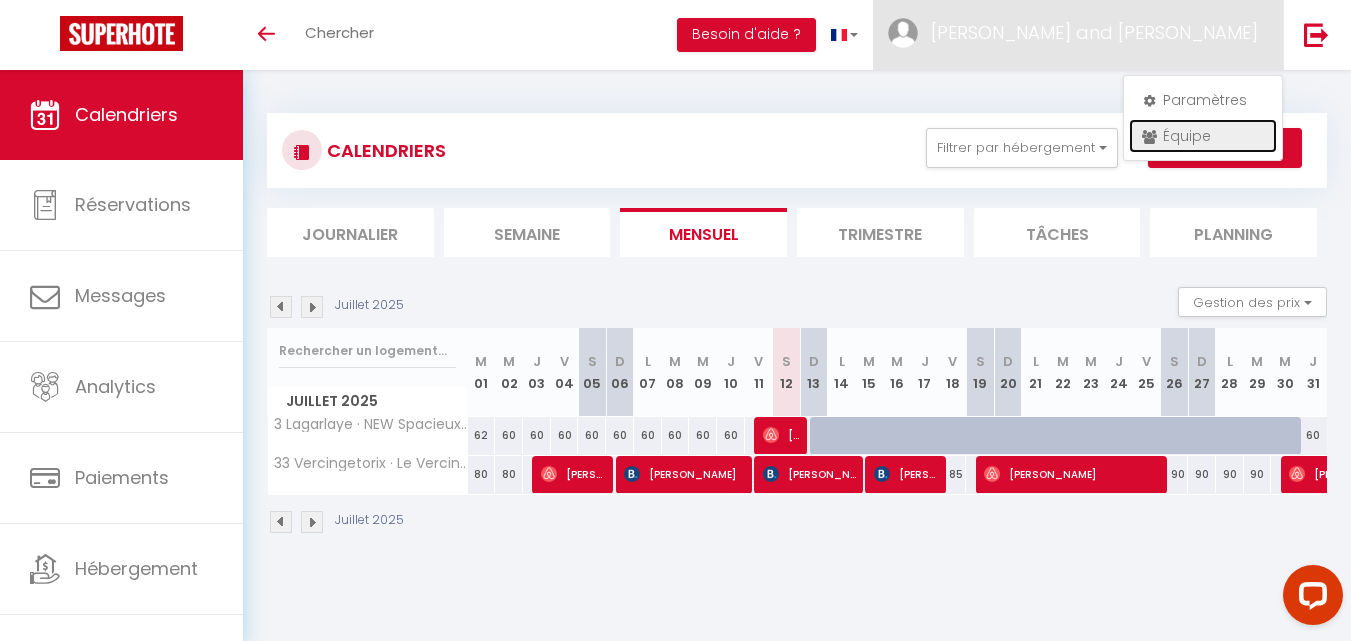 click on "Équipe" at bounding box center [1203, 136] 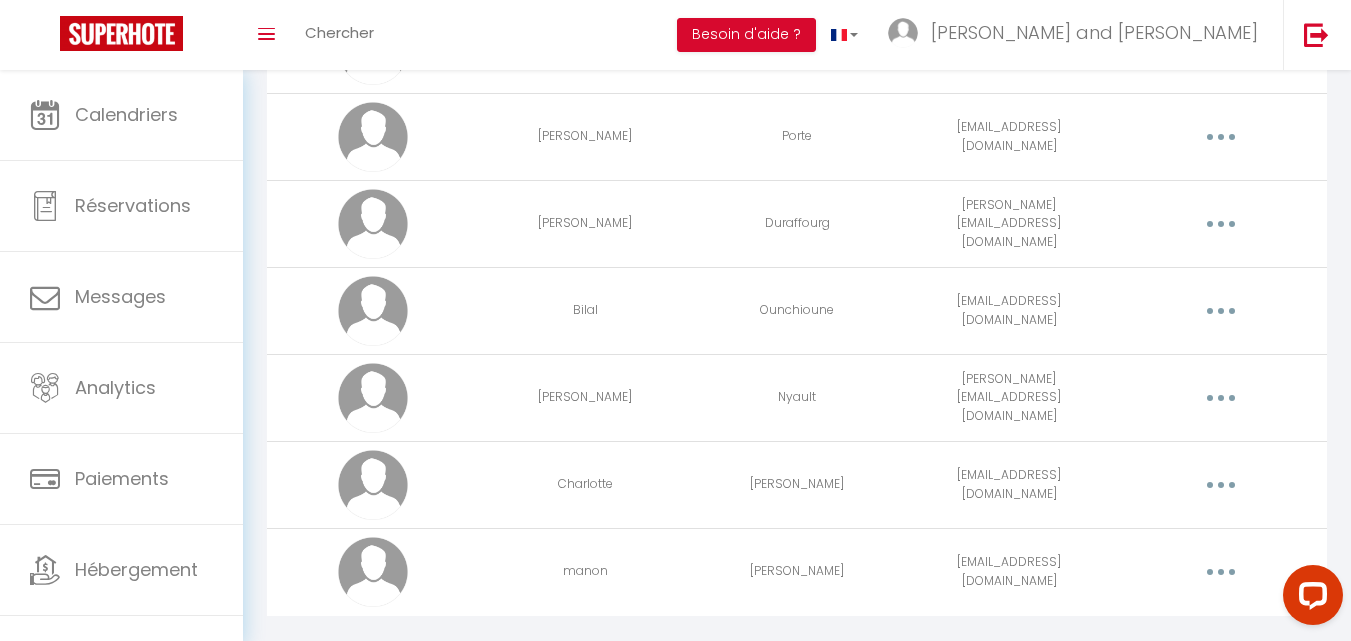 scroll, scrollTop: 3924, scrollLeft: 0, axis: vertical 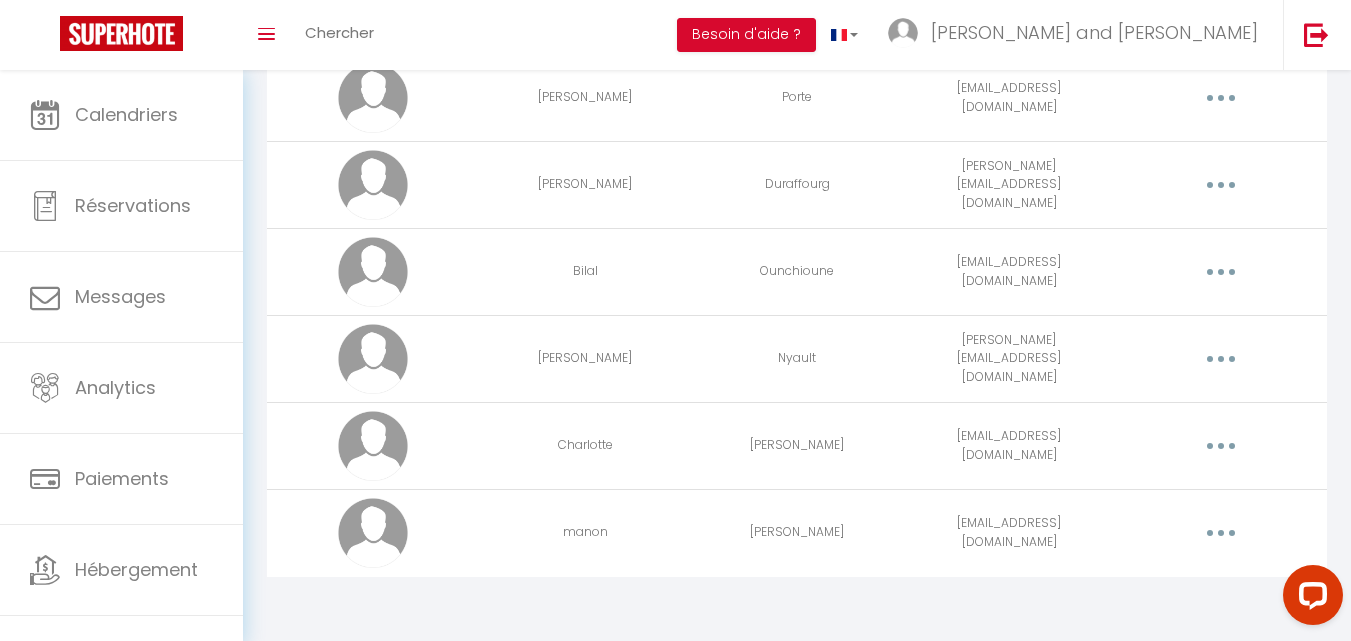 click at bounding box center (1221, 533) 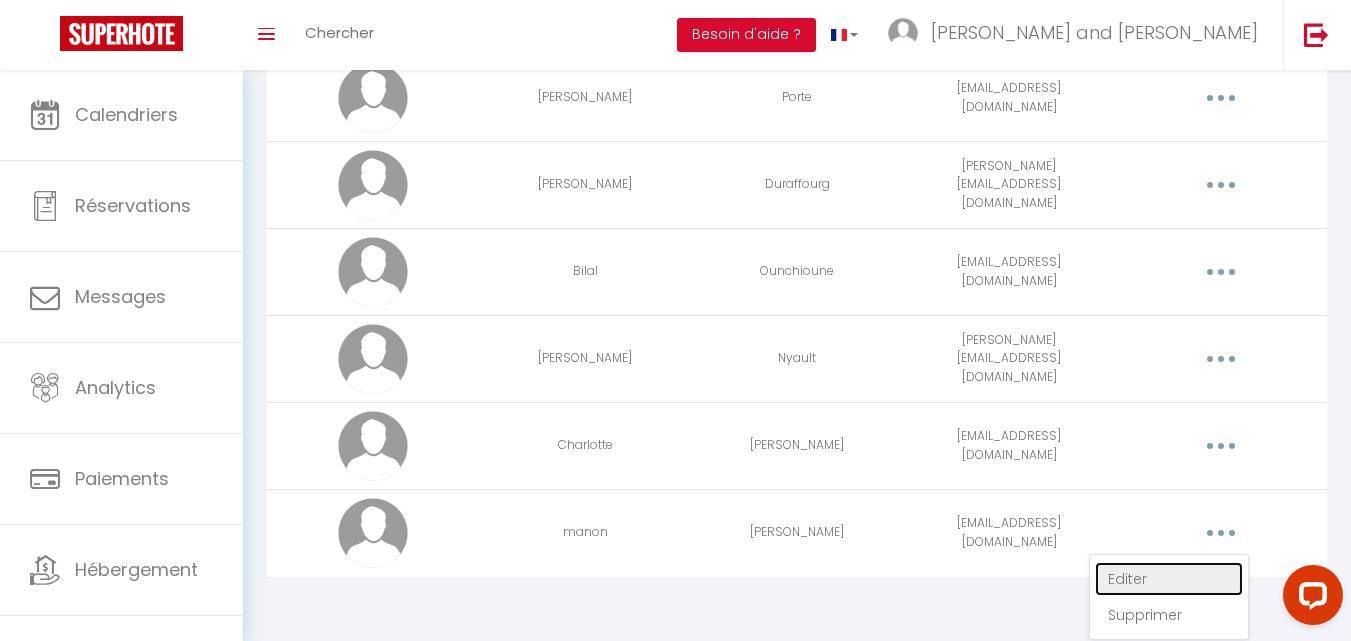 click on "Editer" at bounding box center [1169, 579] 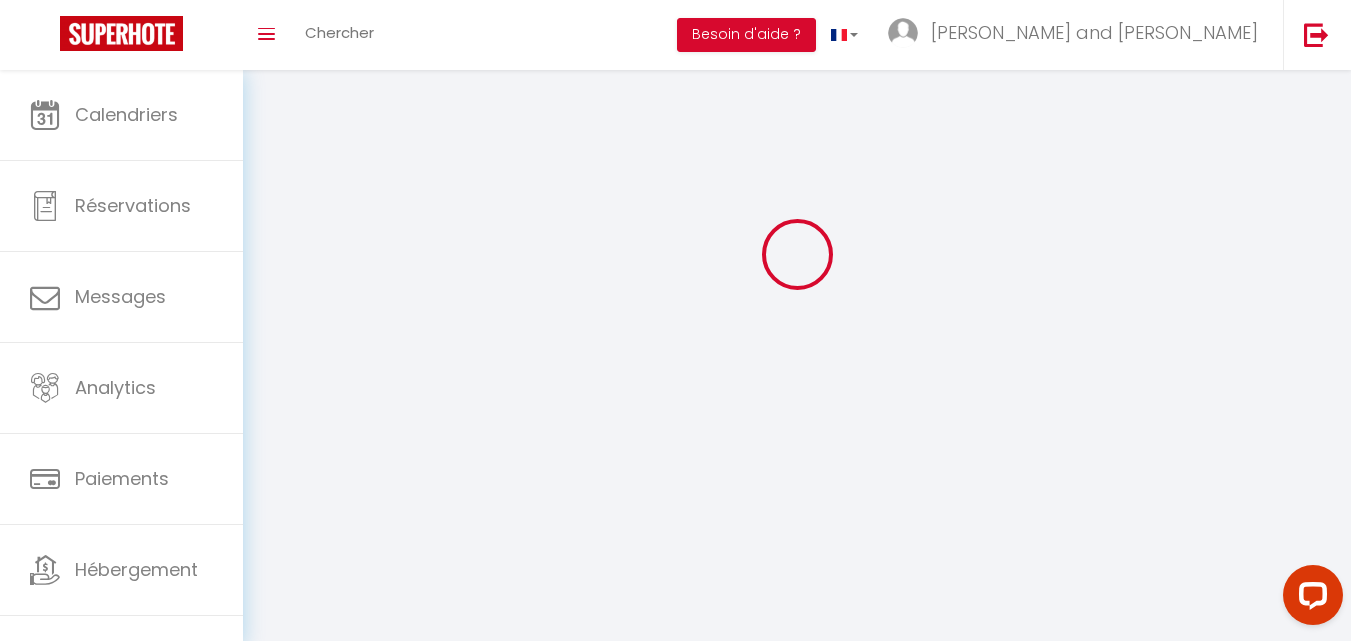 scroll, scrollTop: 70, scrollLeft: 0, axis: vertical 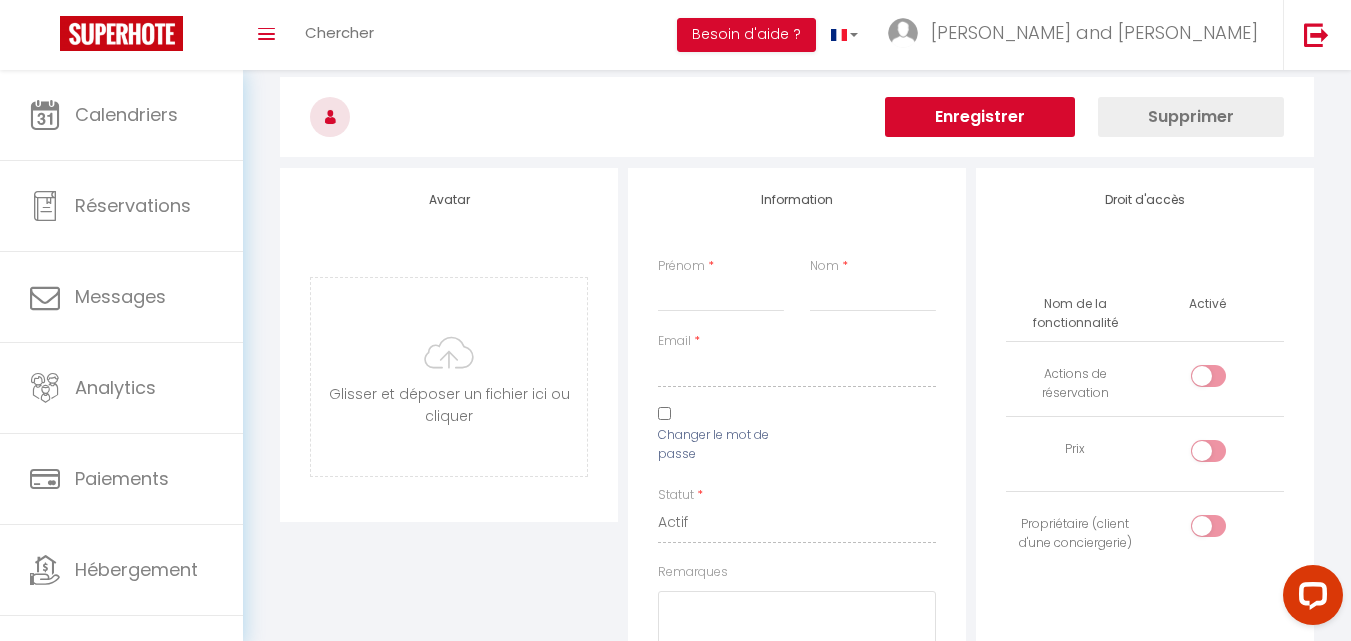 type on "manon" 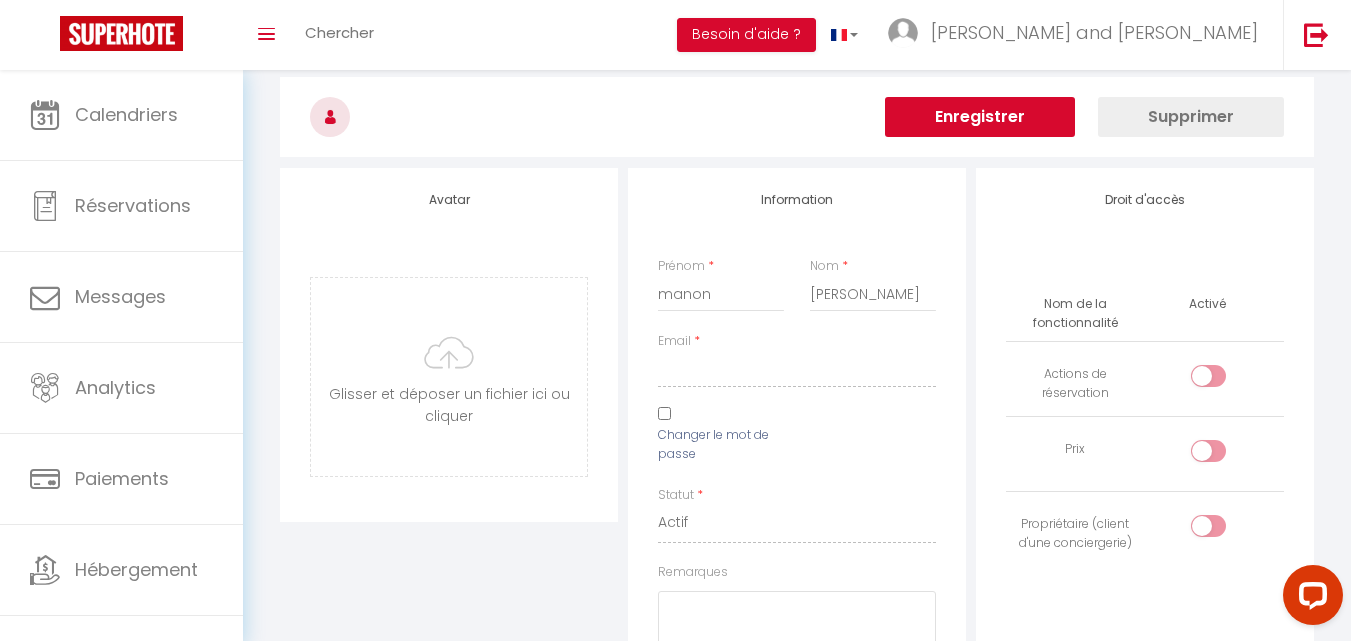 type on "[EMAIL_ADDRESS][DOMAIN_NAME]" 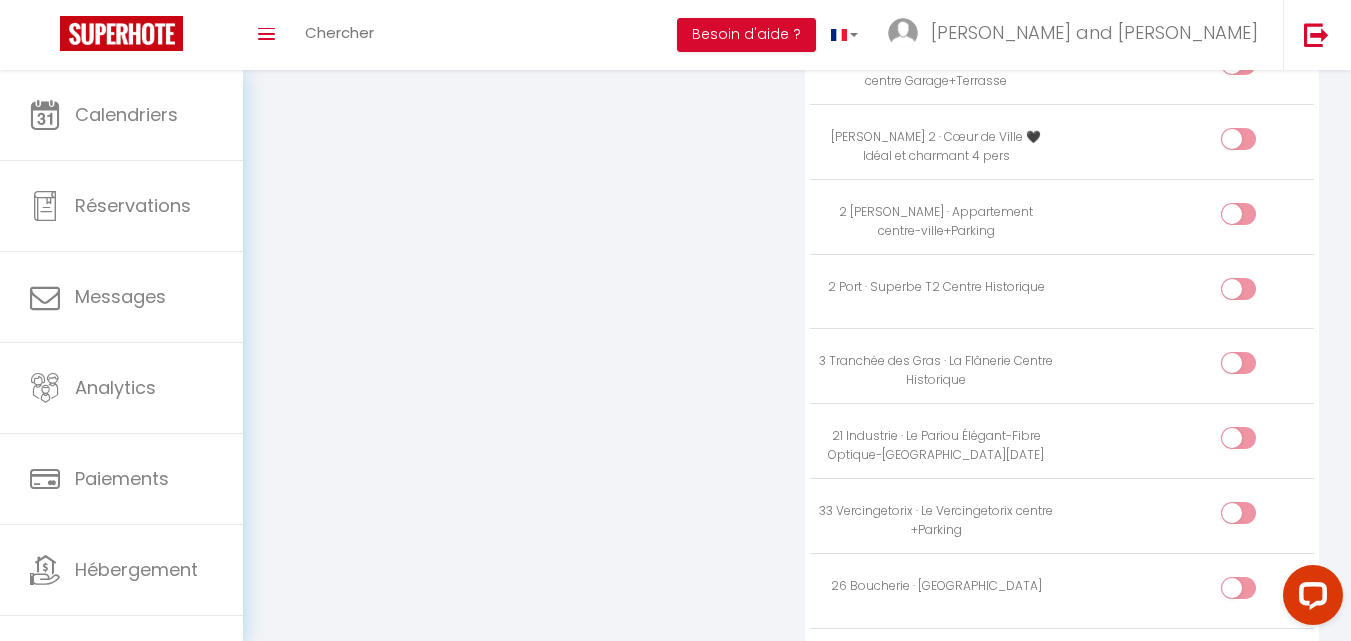 scroll, scrollTop: 2604, scrollLeft: 0, axis: vertical 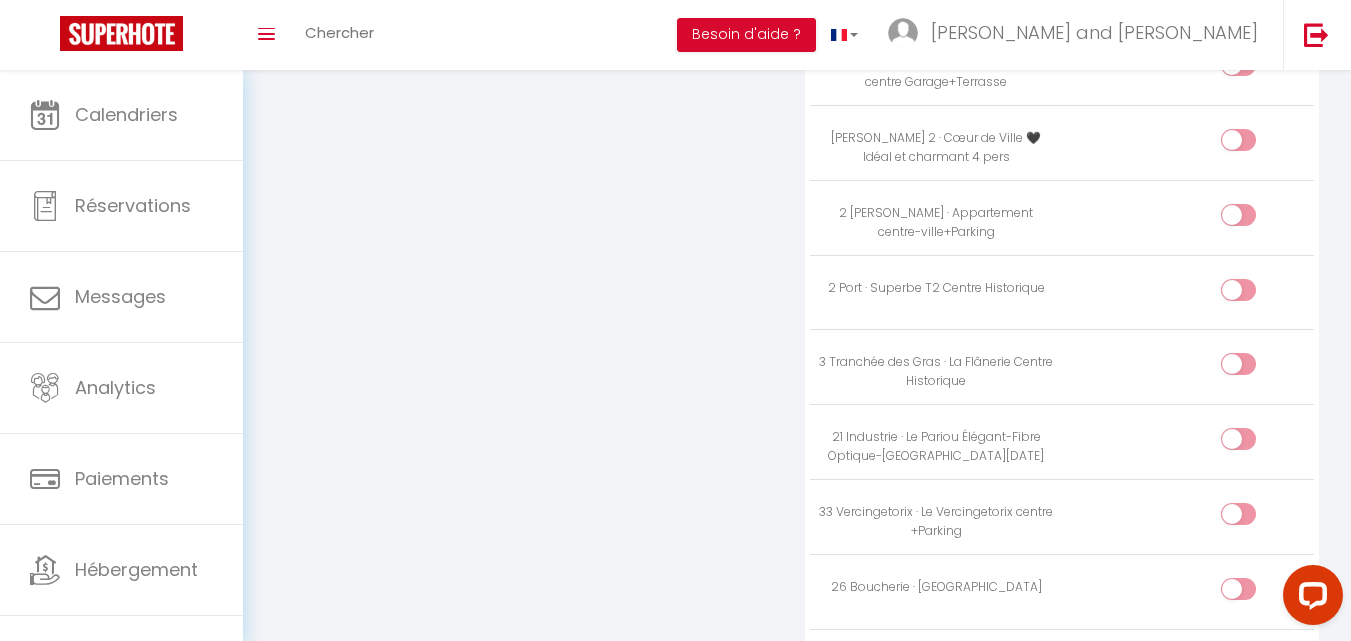 click at bounding box center [1238, 215] 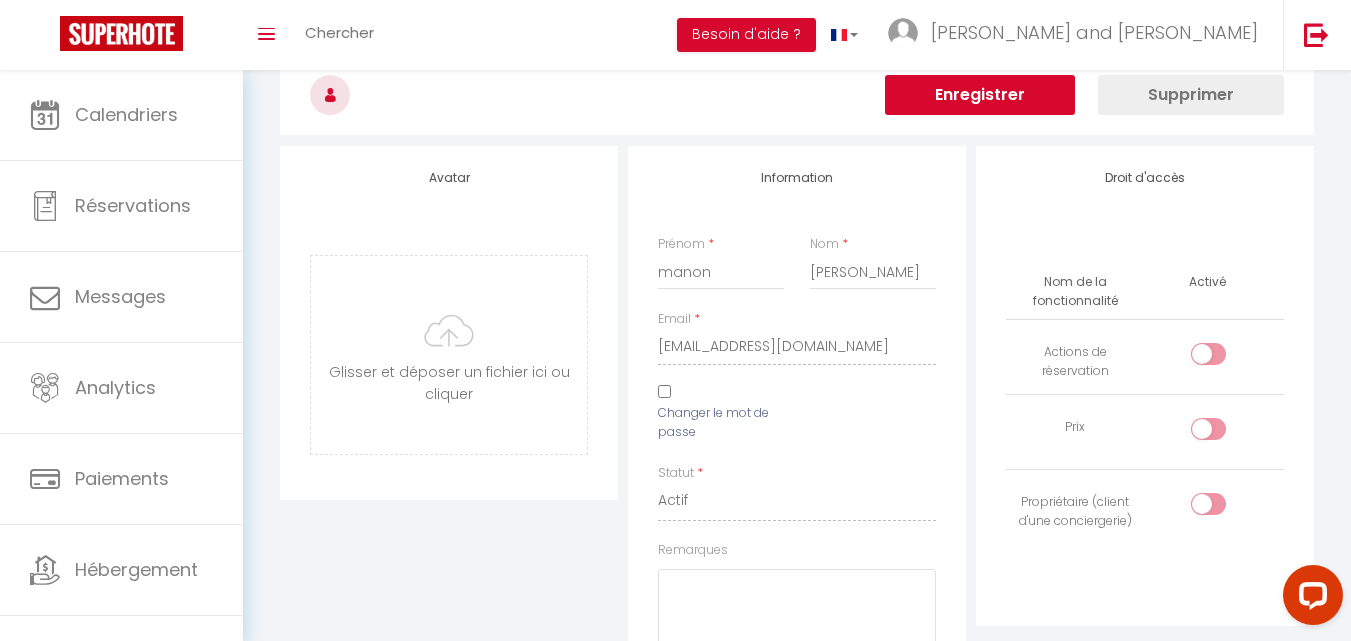scroll, scrollTop: 91, scrollLeft: 0, axis: vertical 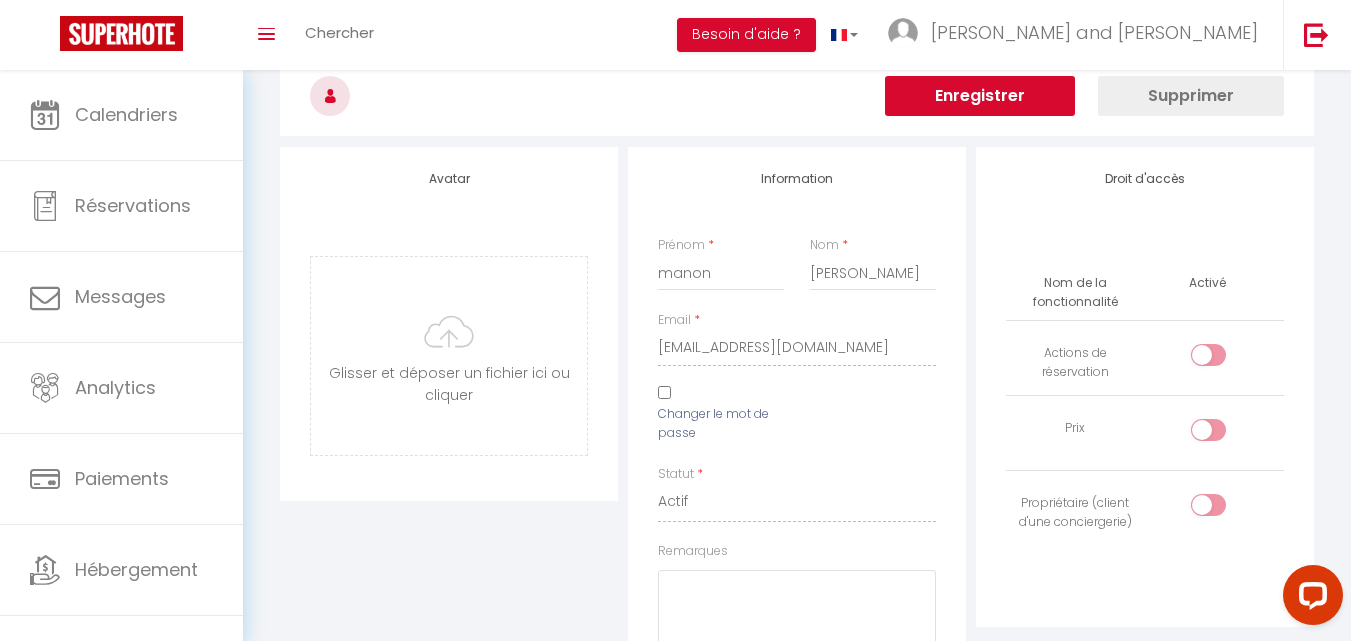 click on "Enregistrer" at bounding box center [980, 96] 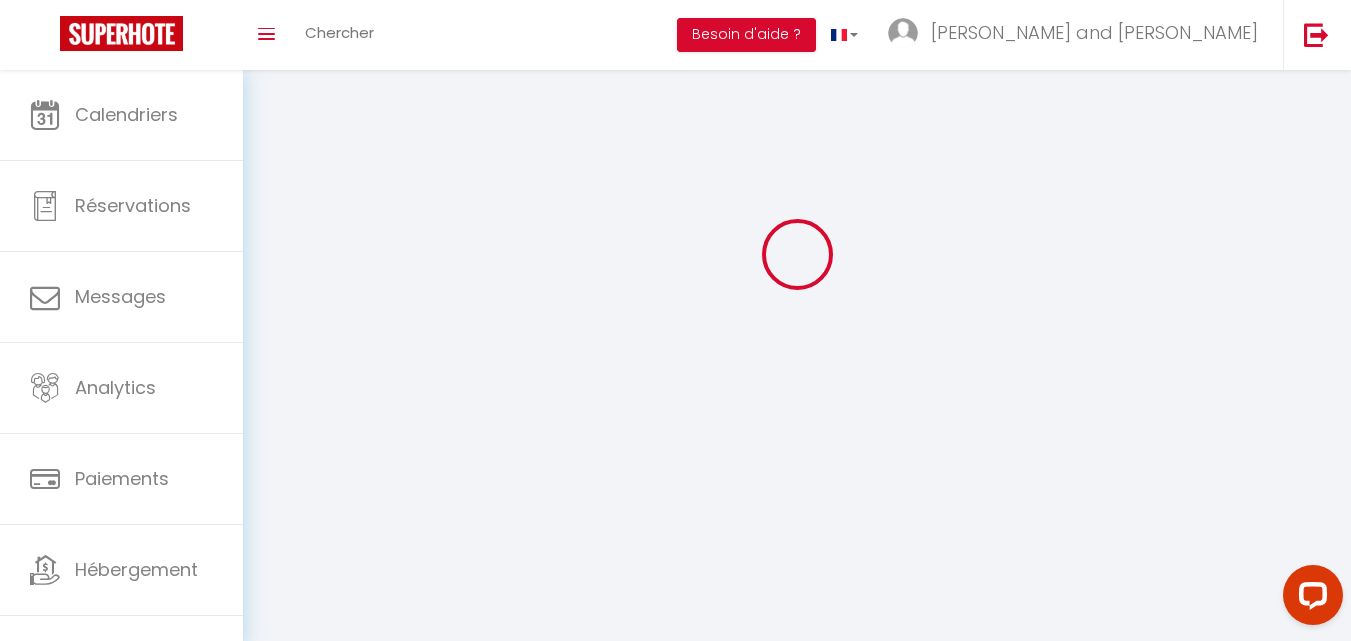scroll, scrollTop: 70, scrollLeft: 0, axis: vertical 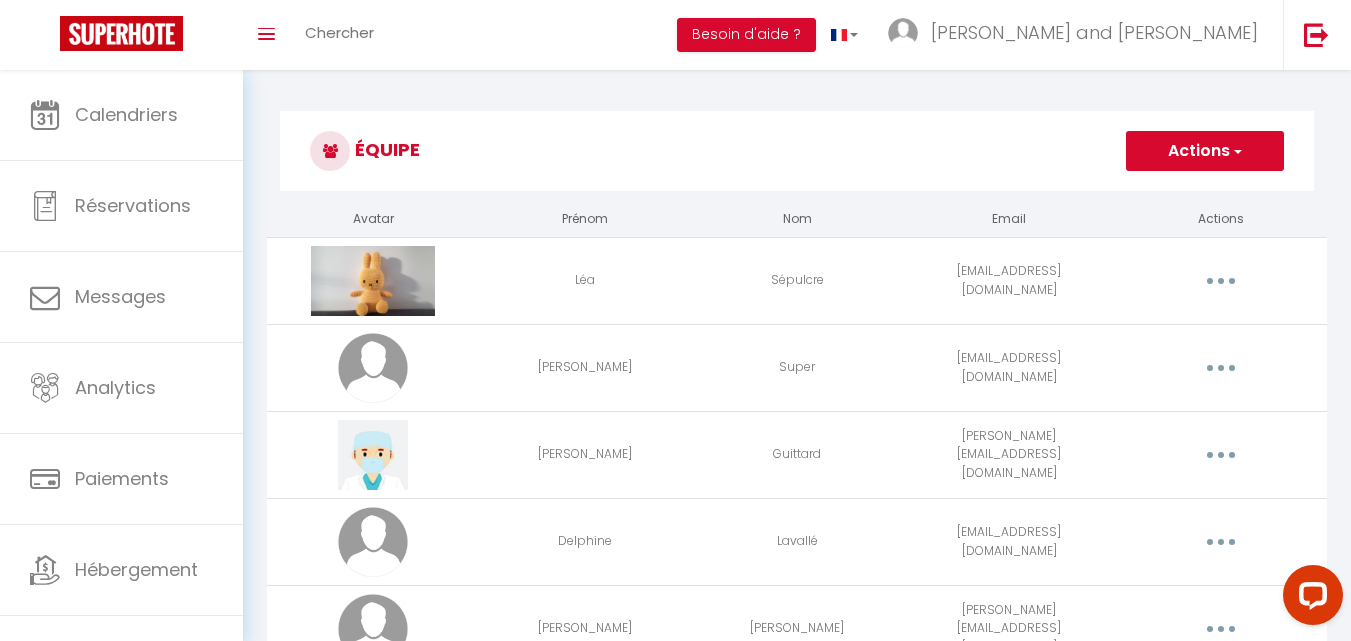 click on "[EMAIL_ADDRESS][DOMAIN_NAME]" at bounding box center [1009, 541] 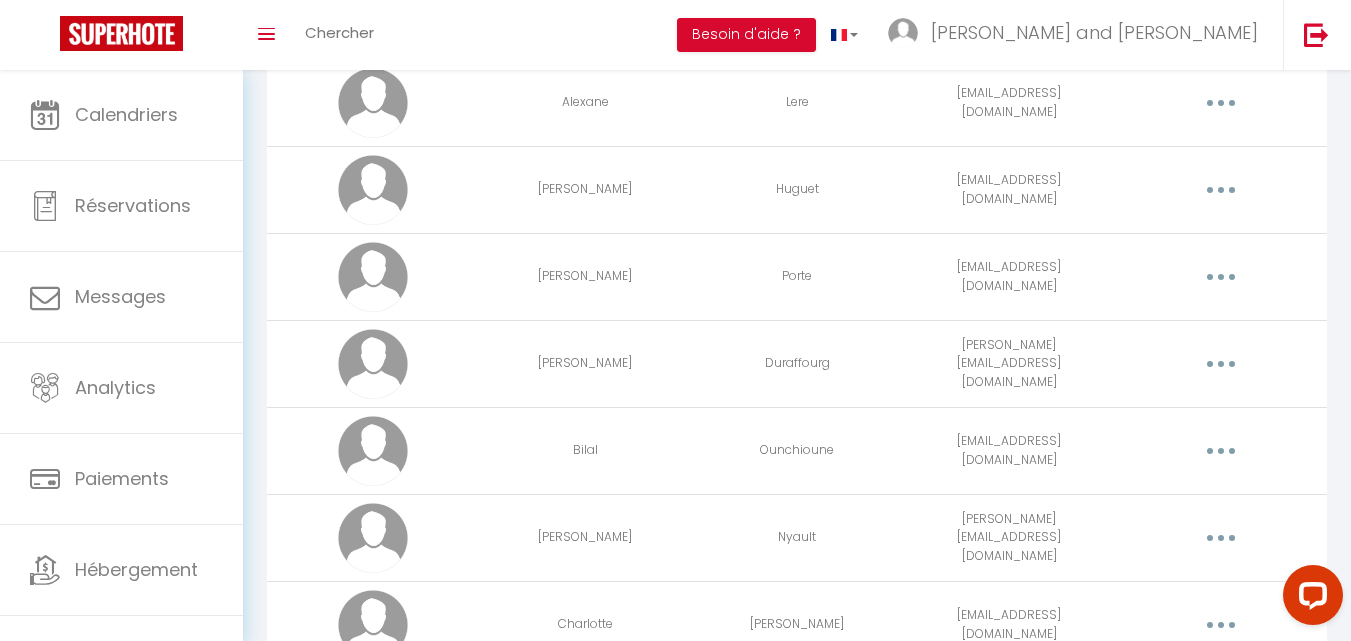 scroll, scrollTop: 3924, scrollLeft: 0, axis: vertical 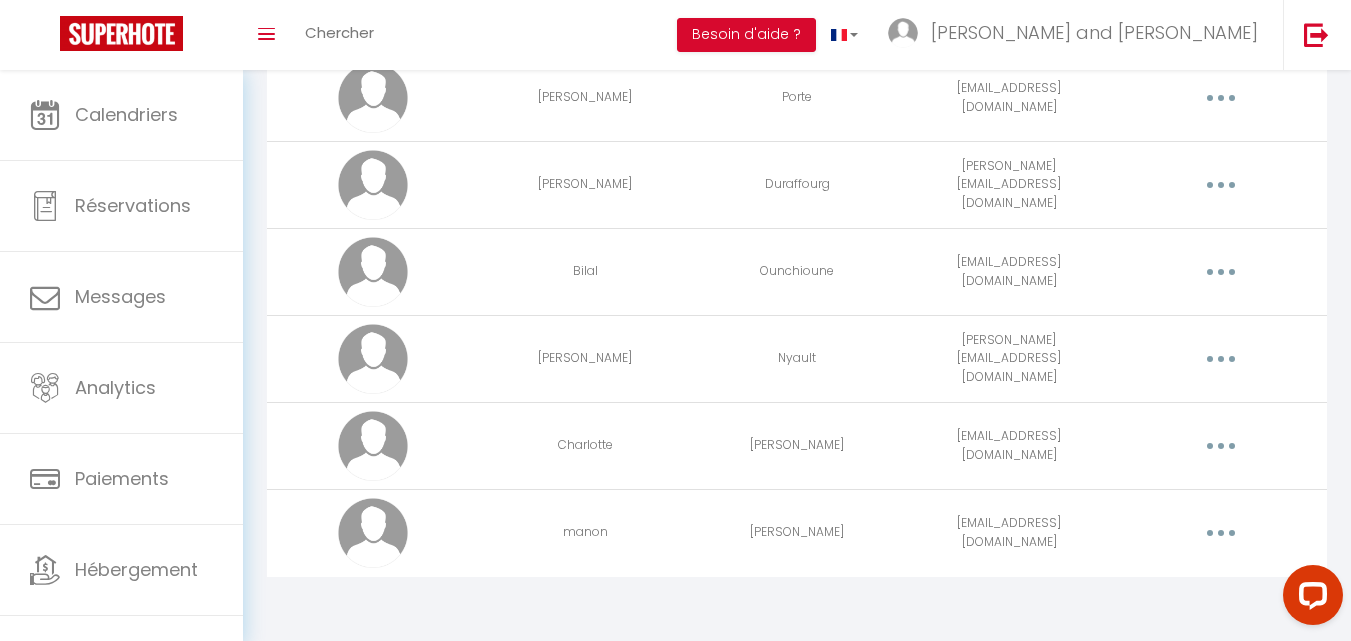 click at bounding box center (1221, 533) 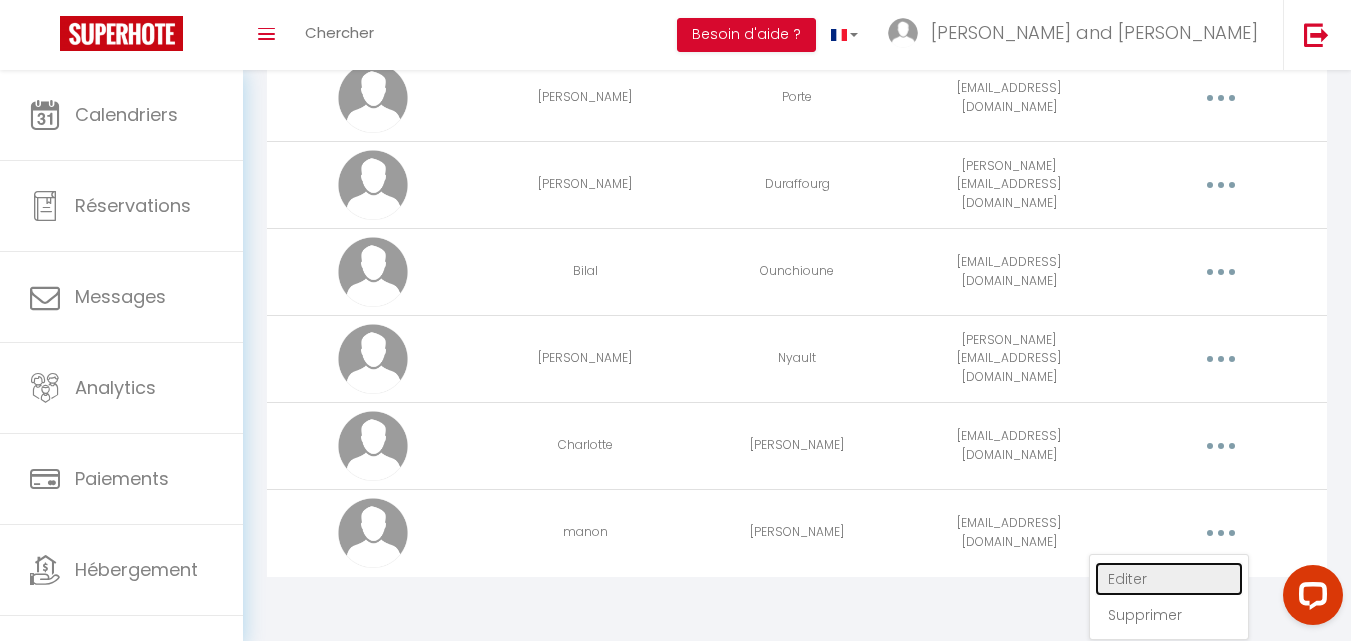 click on "Editer" at bounding box center [1169, 579] 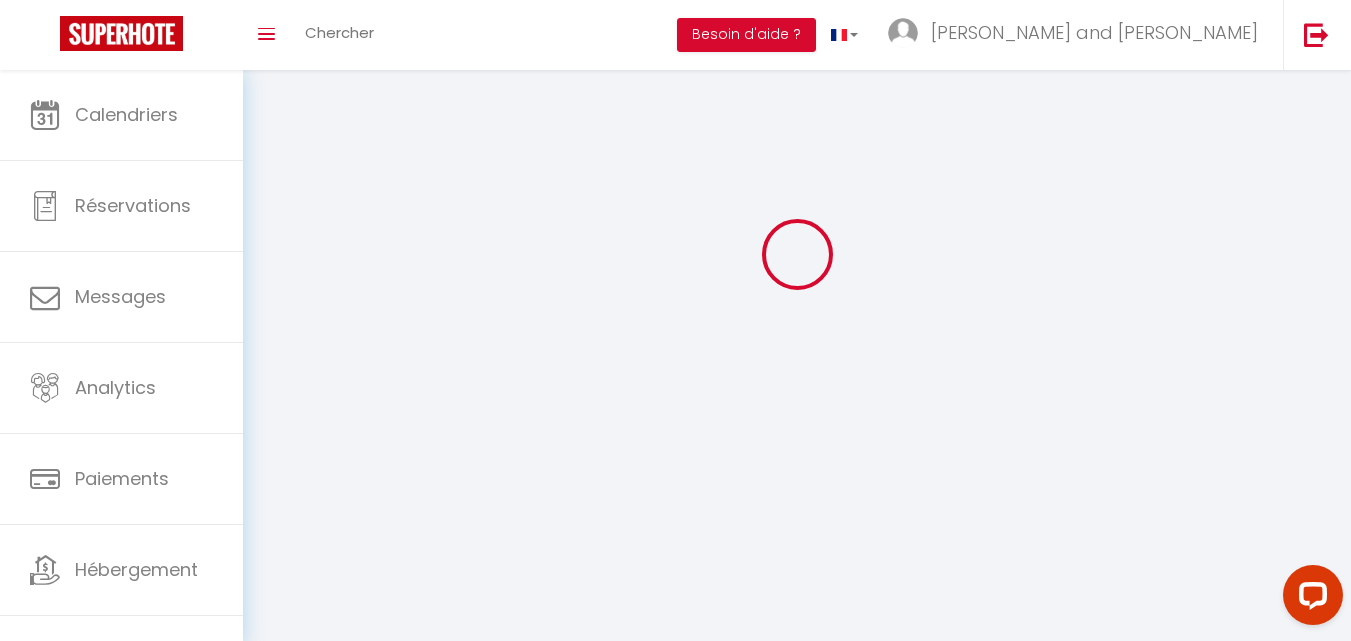 scroll, scrollTop: 70, scrollLeft: 0, axis: vertical 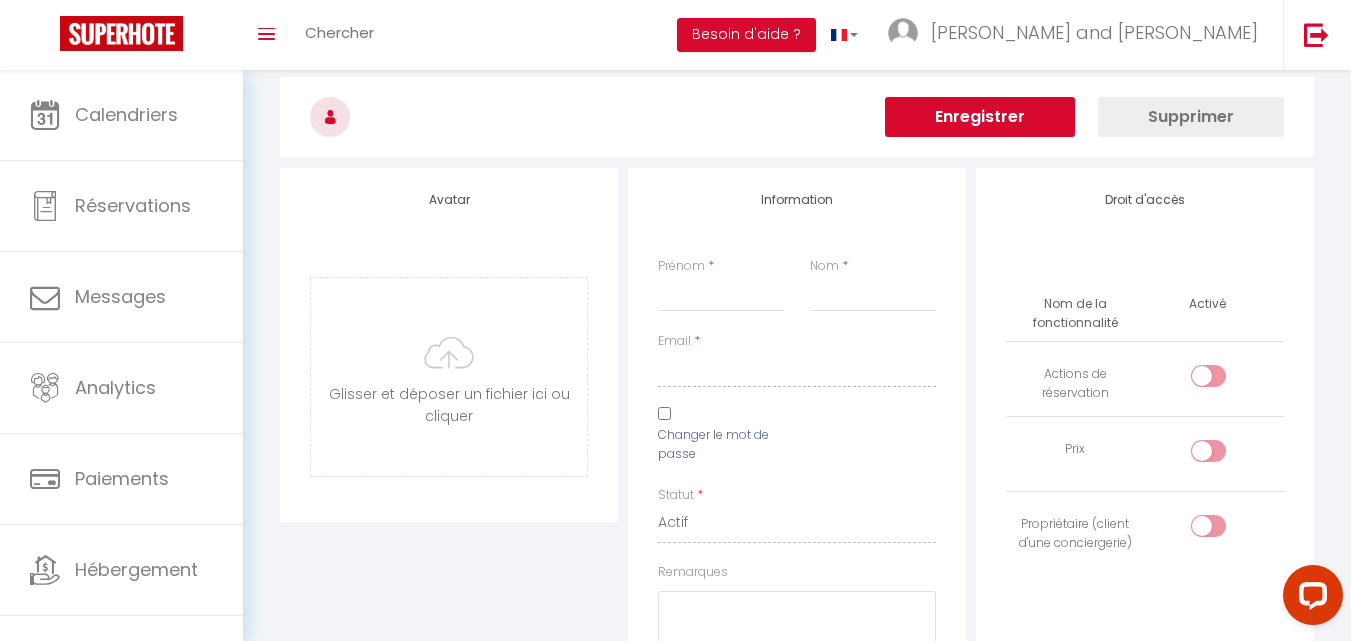 type on "manon" 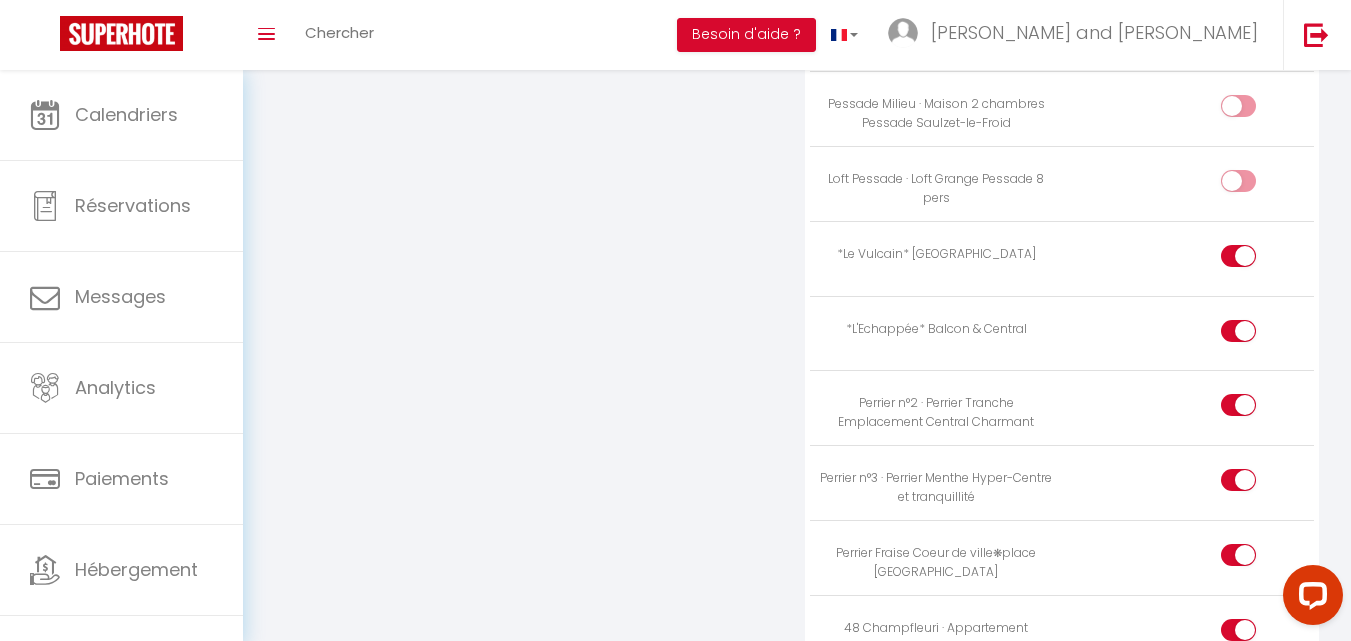 scroll, scrollTop: 7401, scrollLeft: 0, axis: vertical 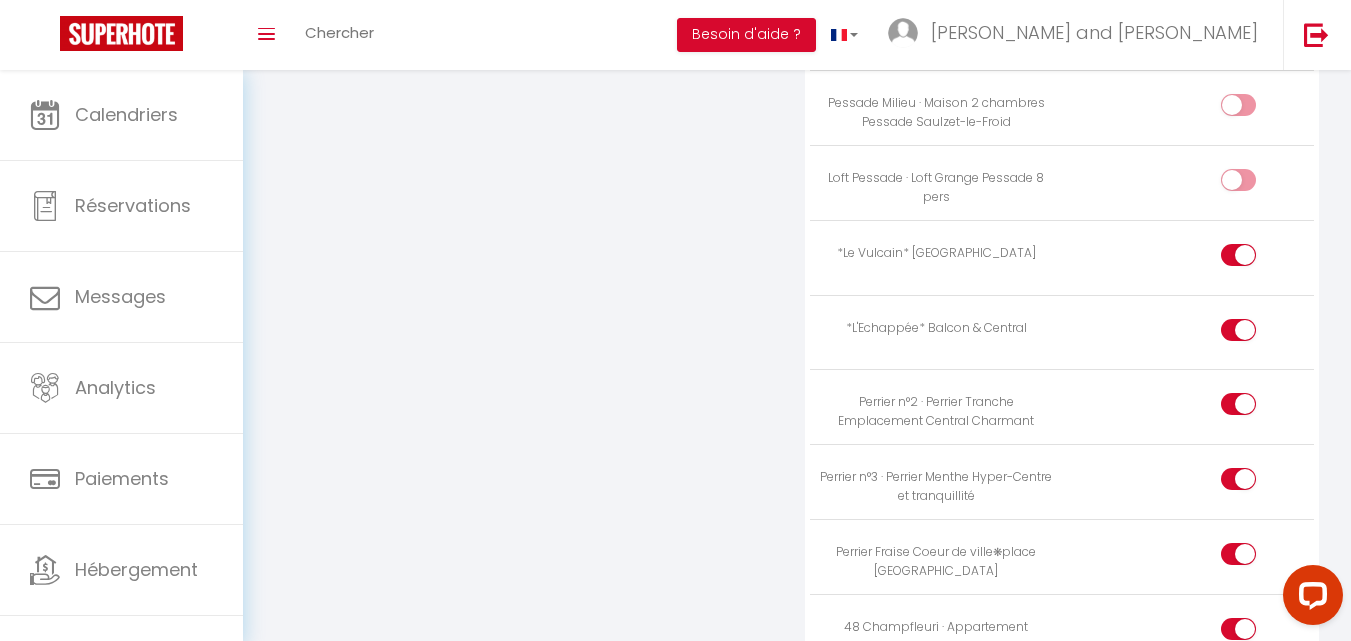 click at bounding box center [1255, 708] 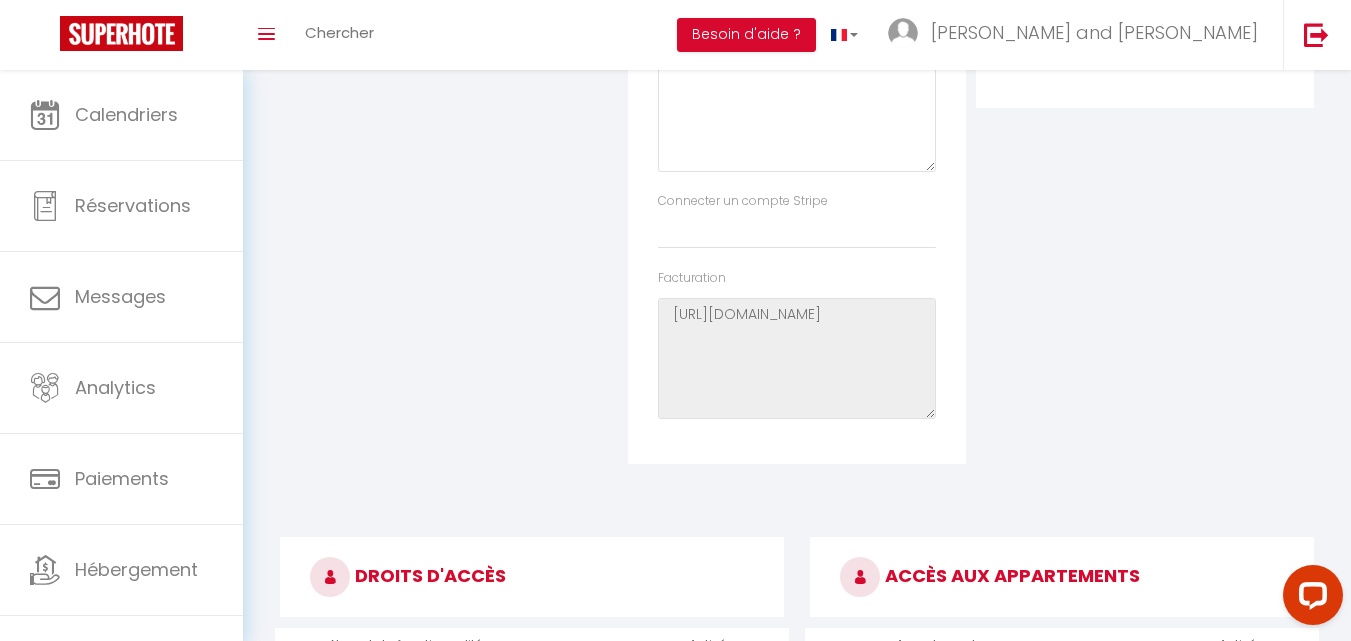 scroll, scrollTop: 0, scrollLeft: 0, axis: both 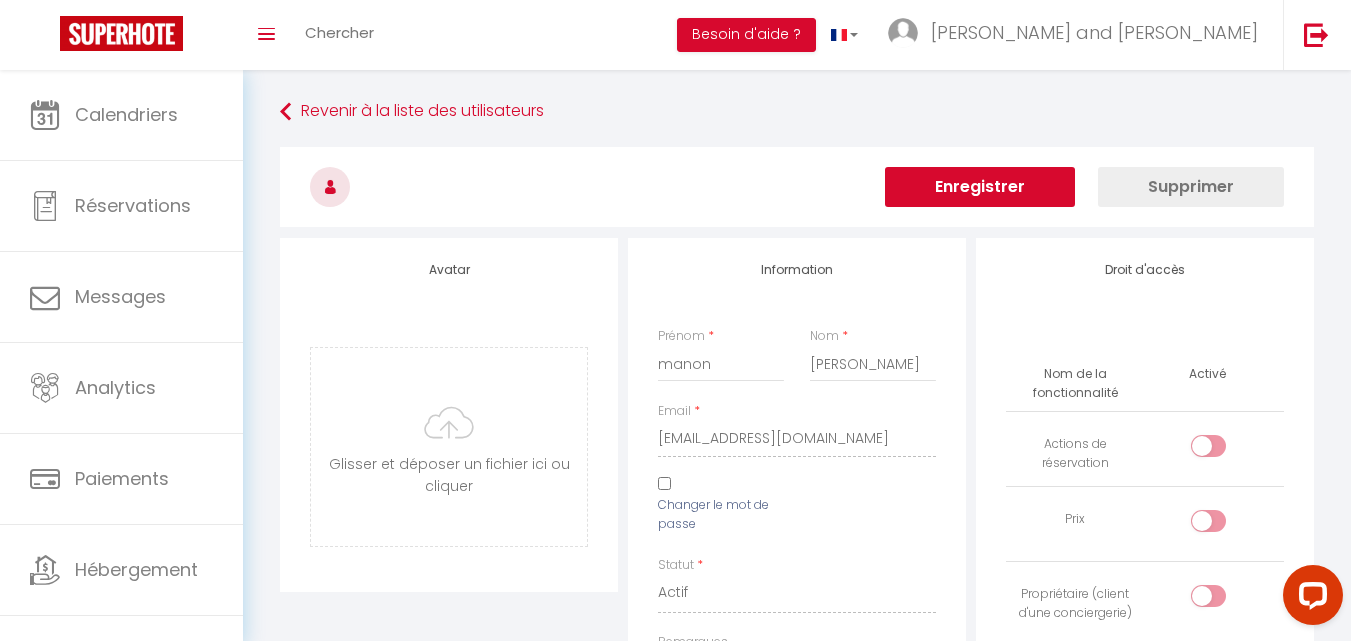 click on "Enregistrer" at bounding box center (980, 187) 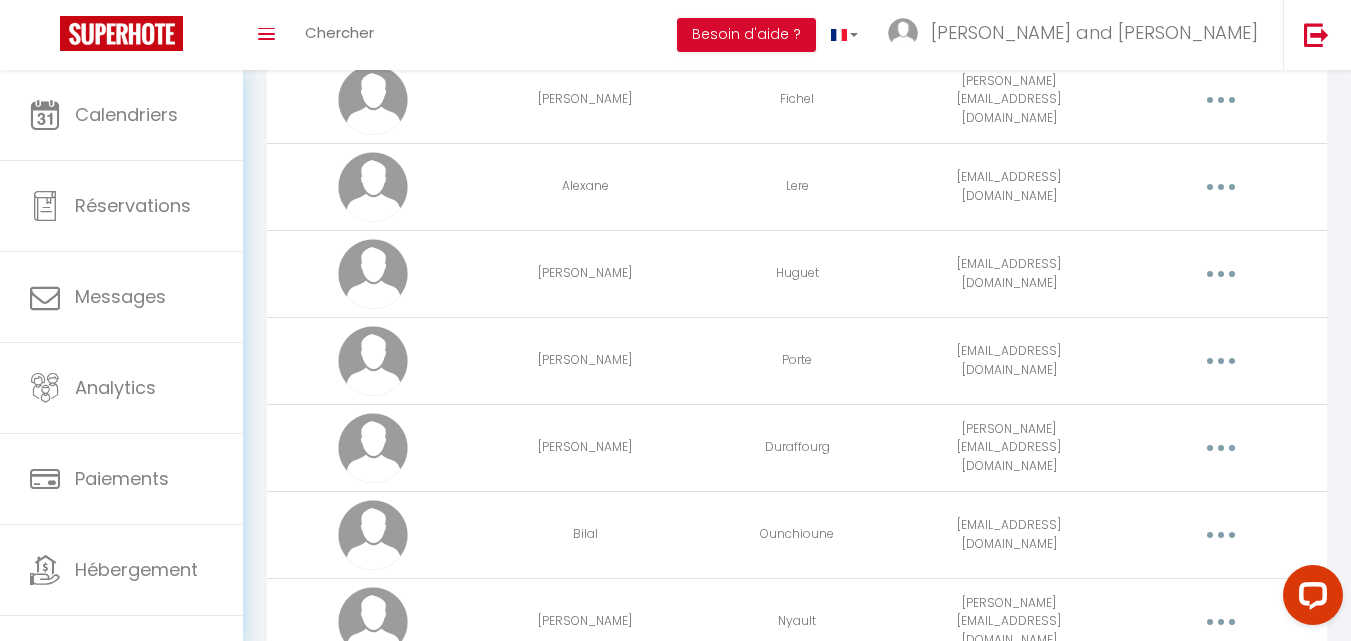 scroll, scrollTop: 3924, scrollLeft: 0, axis: vertical 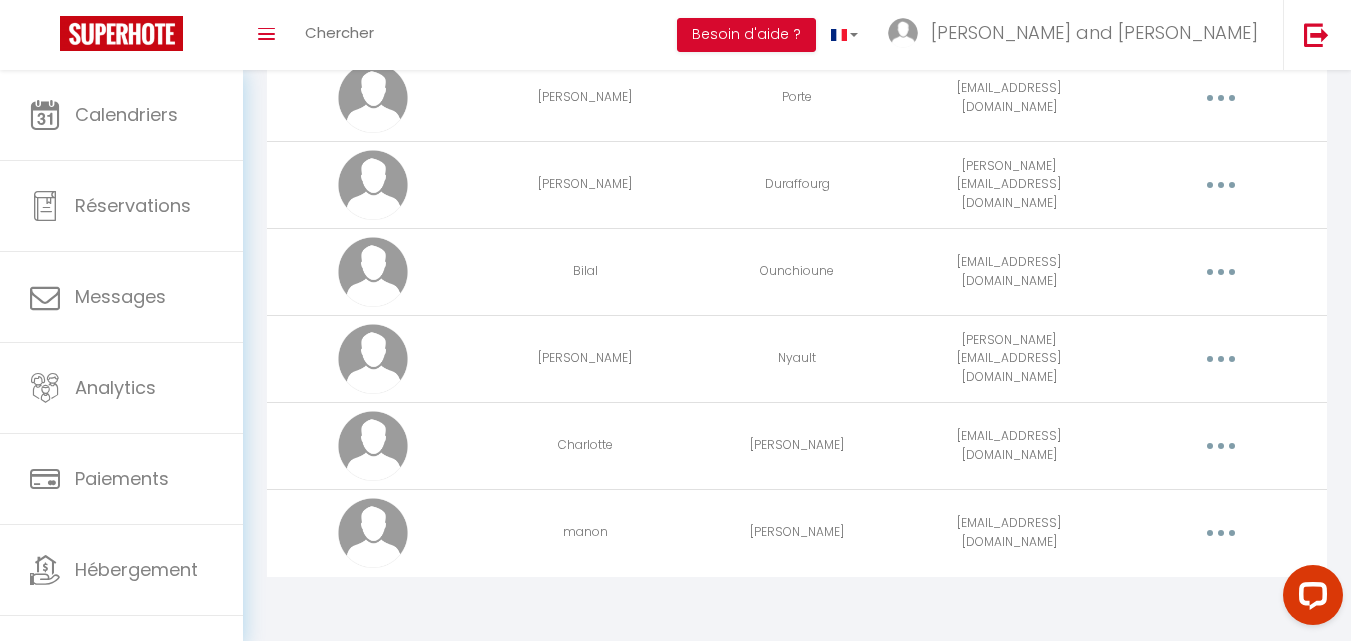 click at bounding box center [1221, 533] 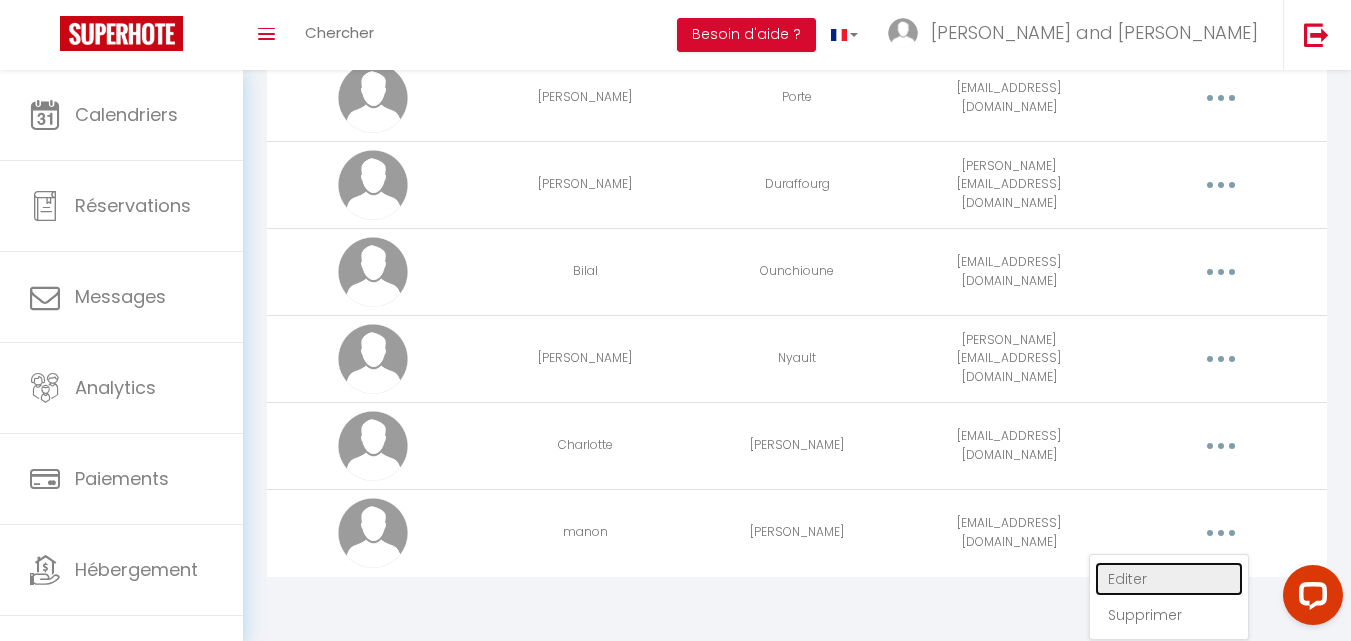 click on "Editer" at bounding box center [1169, 579] 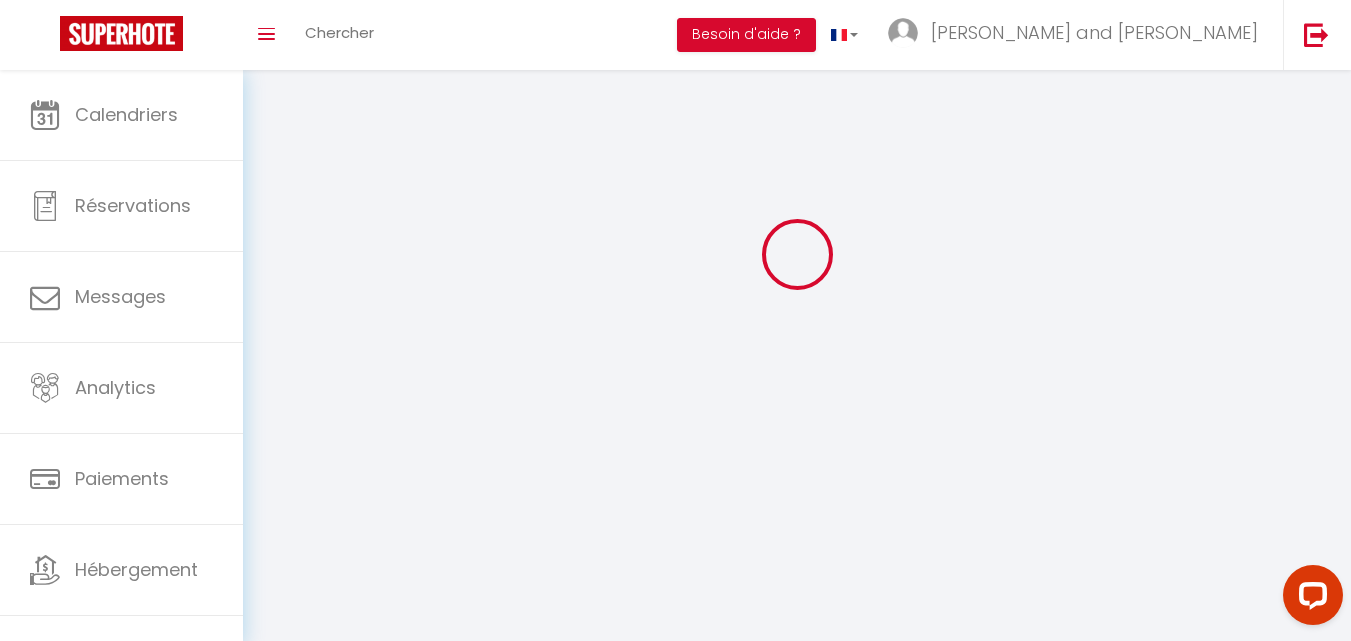 scroll, scrollTop: 70, scrollLeft: 0, axis: vertical 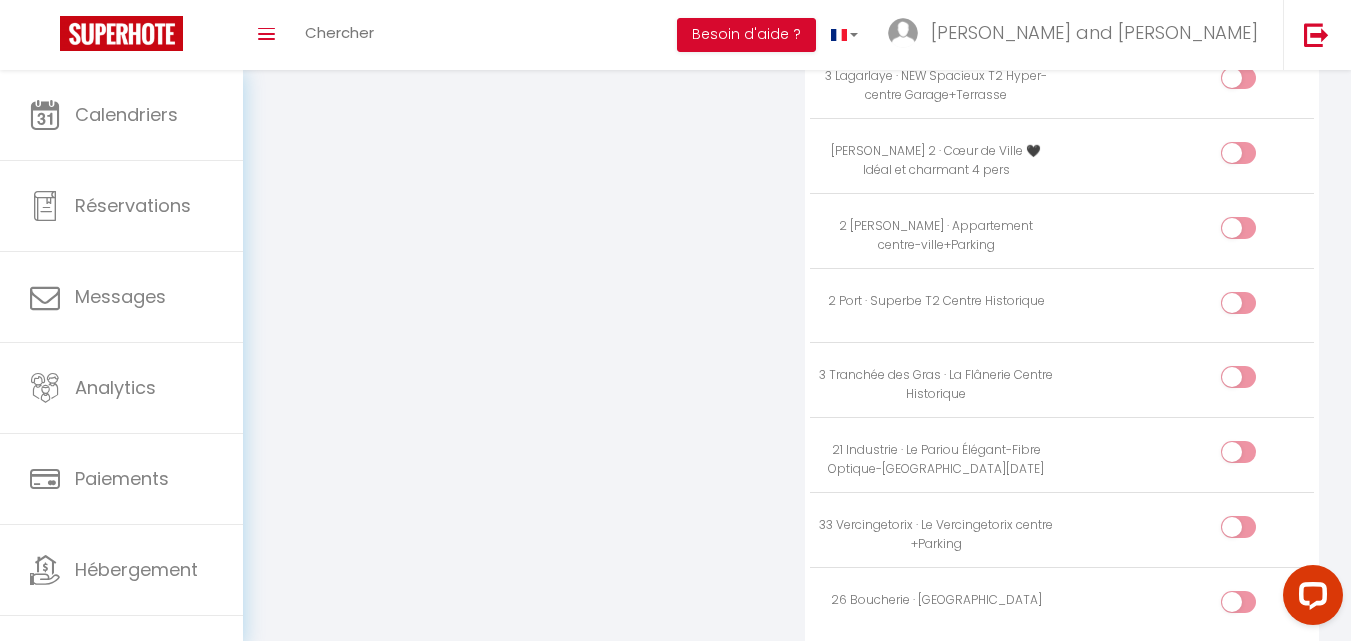 click at bounding box center (1238, 228) 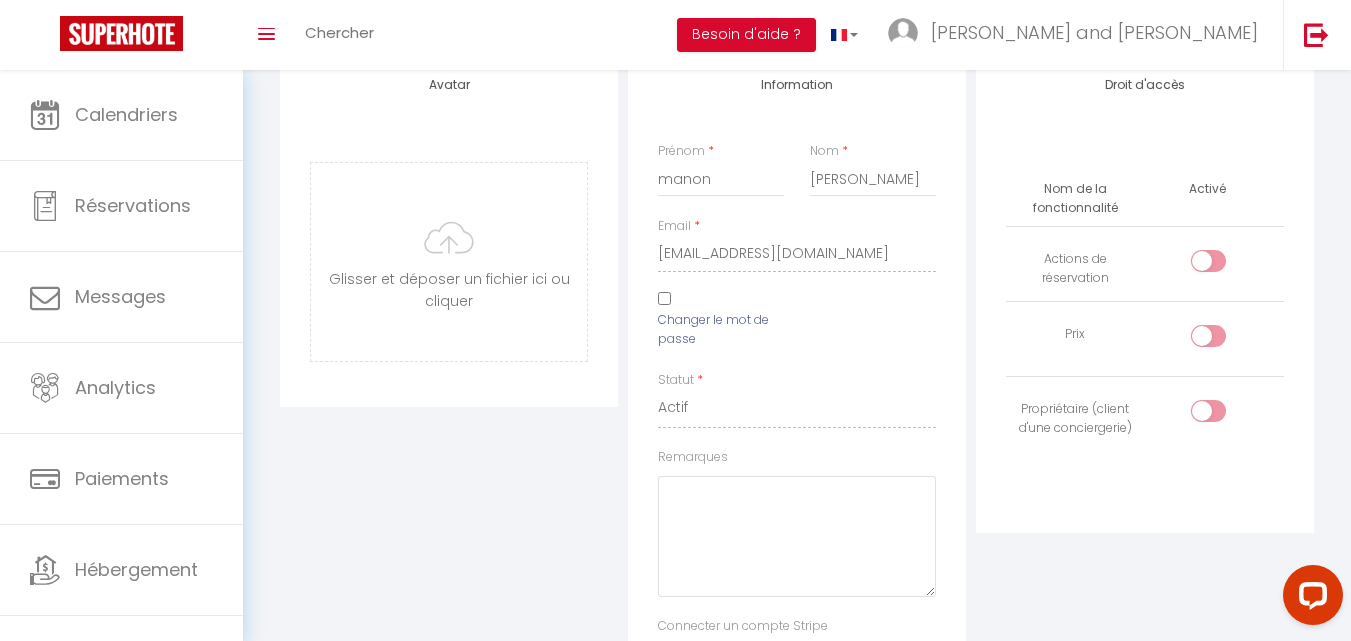 scroll, scrollTop: 0, scrollLeft: 0, axis: both 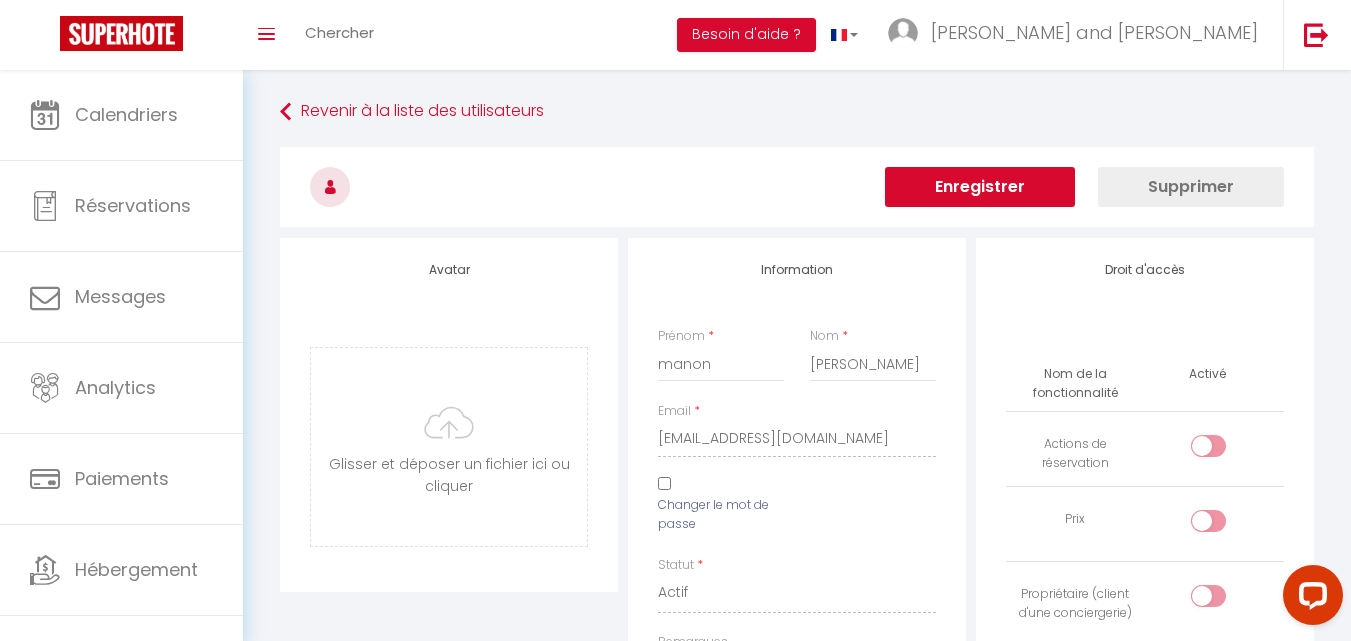 click on "Enregistrer" at bounding box center (980, 187) 